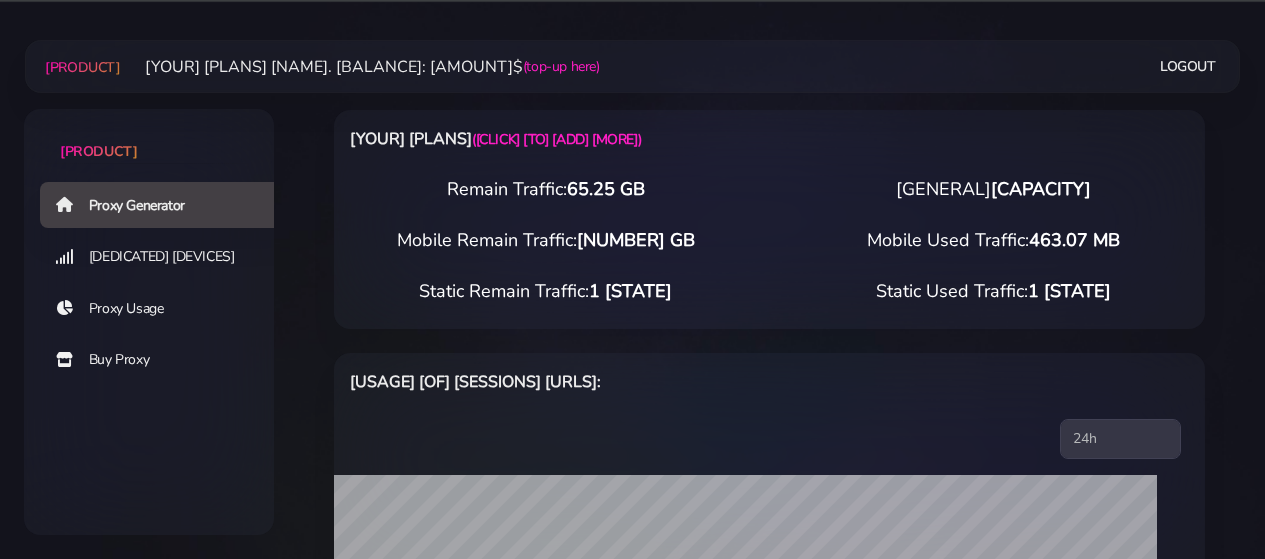 select on "[COUNTRY]" 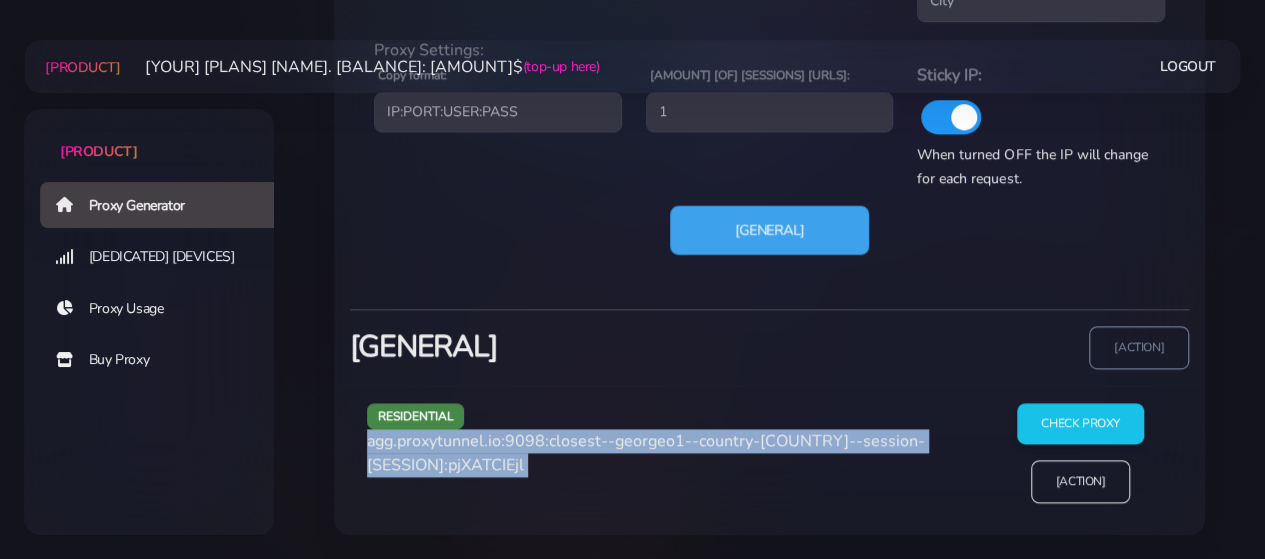 click on "[GENERAL]" at bounding box center [769, 229] 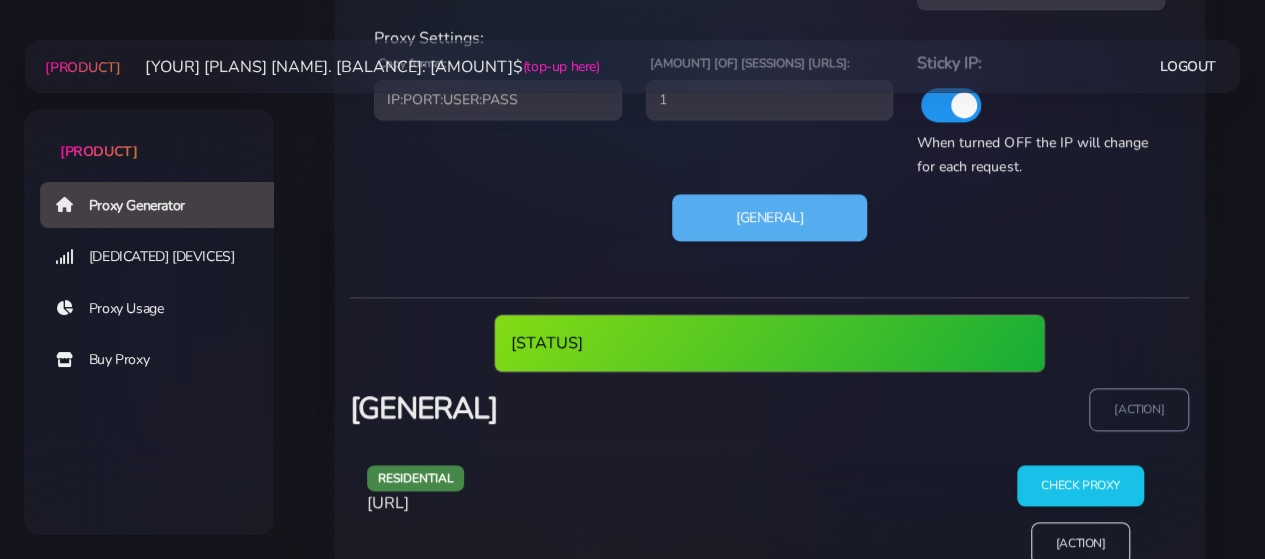 click on "[URL]" at bounding box center (388, 503) 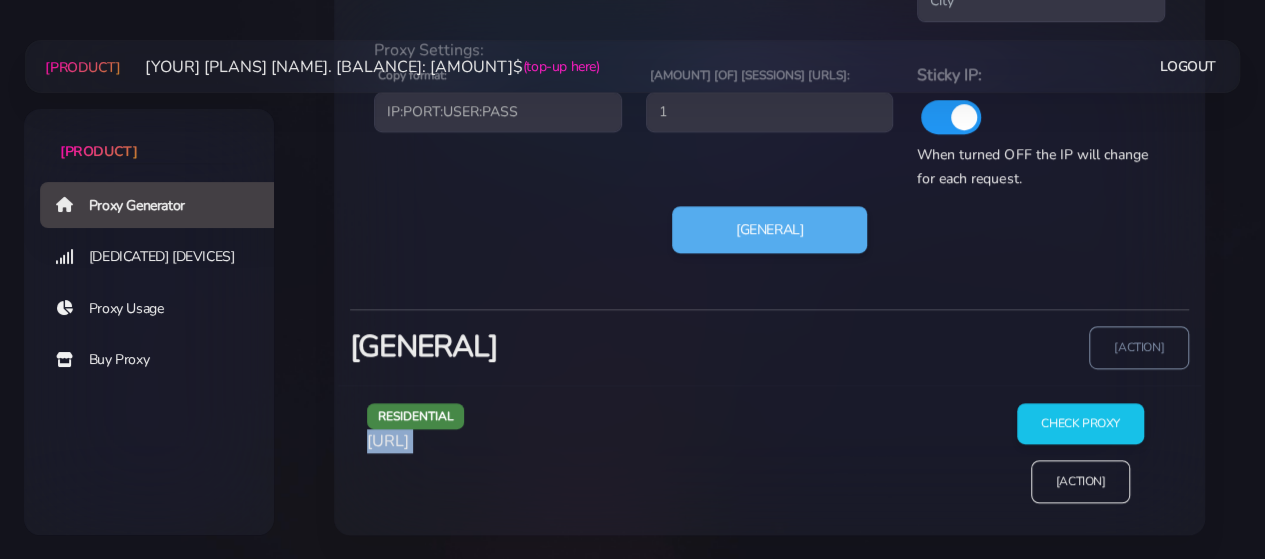 click on "residential
agg.[PRODUCT]:[PORT]:[CITY]--[LAST]--[COUNTRY]--session-[NUMBER]:[CODE]" at bounding box center (666, 461) 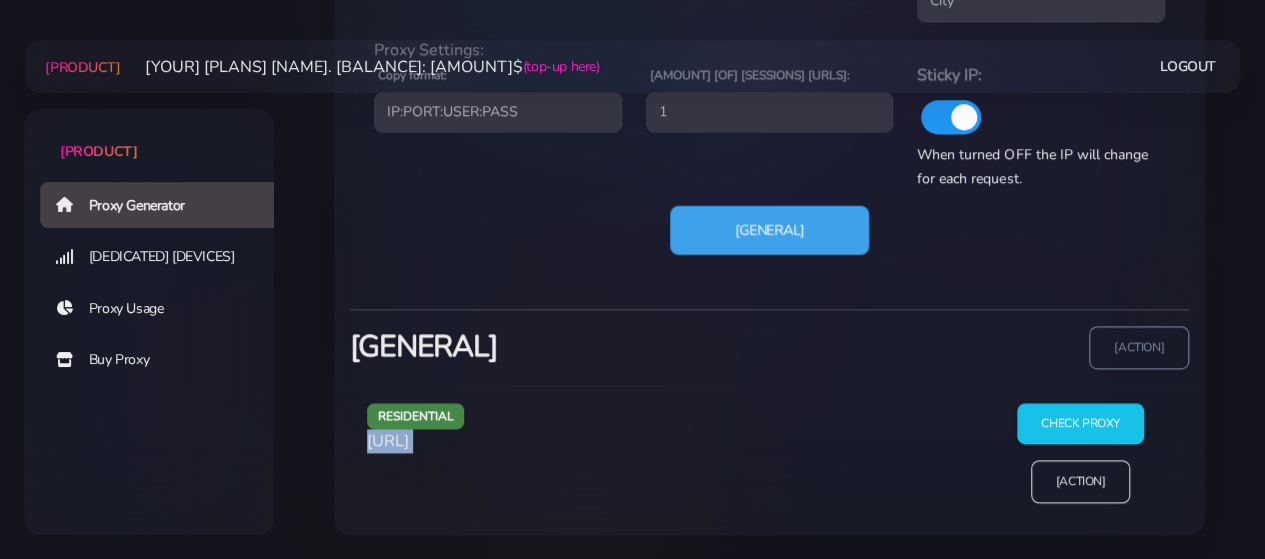 click on "[GENERAL]" at bounding box center (769, 229) 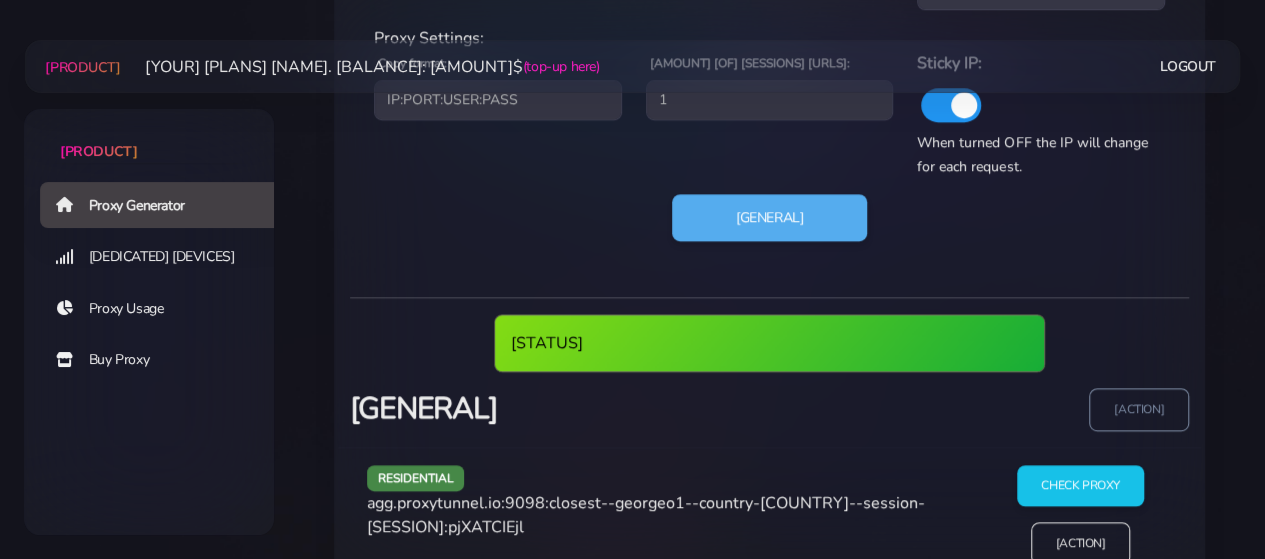 click on "agg.proxytunnel.io:9098:closest--georgeo1--country-[COUNTRY]--session-[SESSION]:pjXATCIEjl" at bounding box center [646, 515] 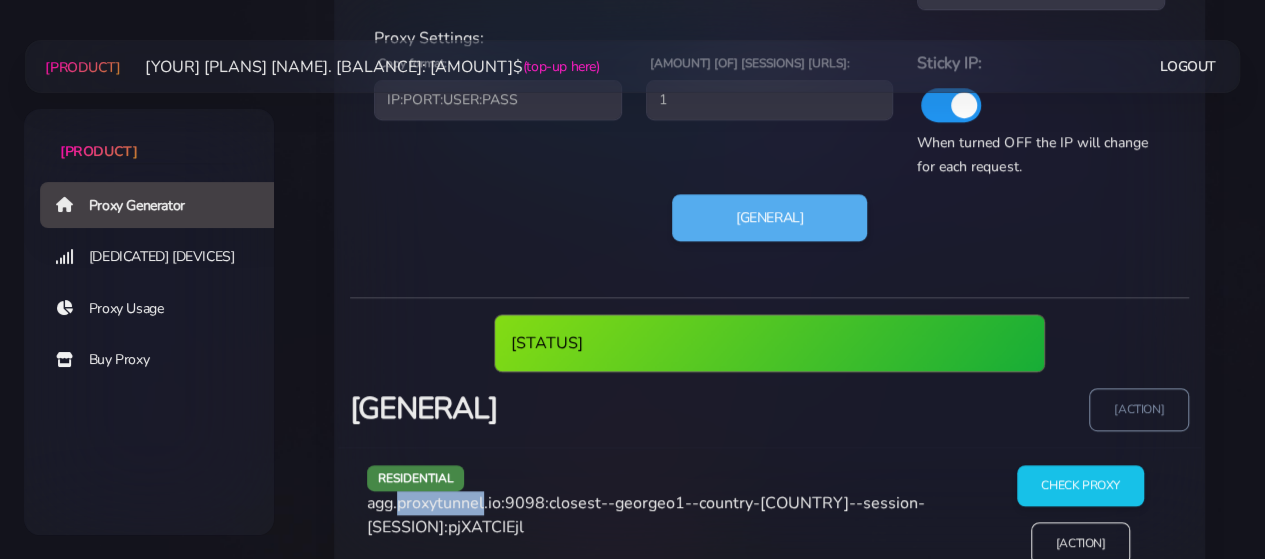click on "agg.proxytunnel.io:9098:closest--georgeo1--country-[COUNTRY]--session-[SESSION]:pjXATCIEjl" at bounding box center [646, 515] 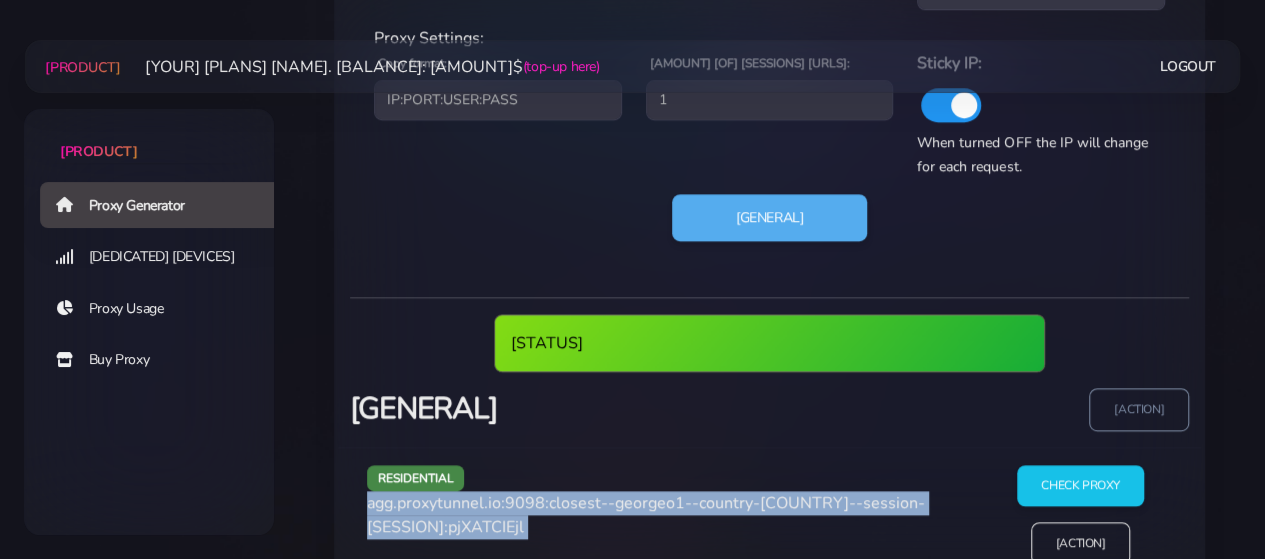 click on "agg.proxytunnel.io:9098:closest--georgeo1--country-[COUNTRY]--session-[SESSION]:pjXATCIEjl" at bounding box center [646, 515] 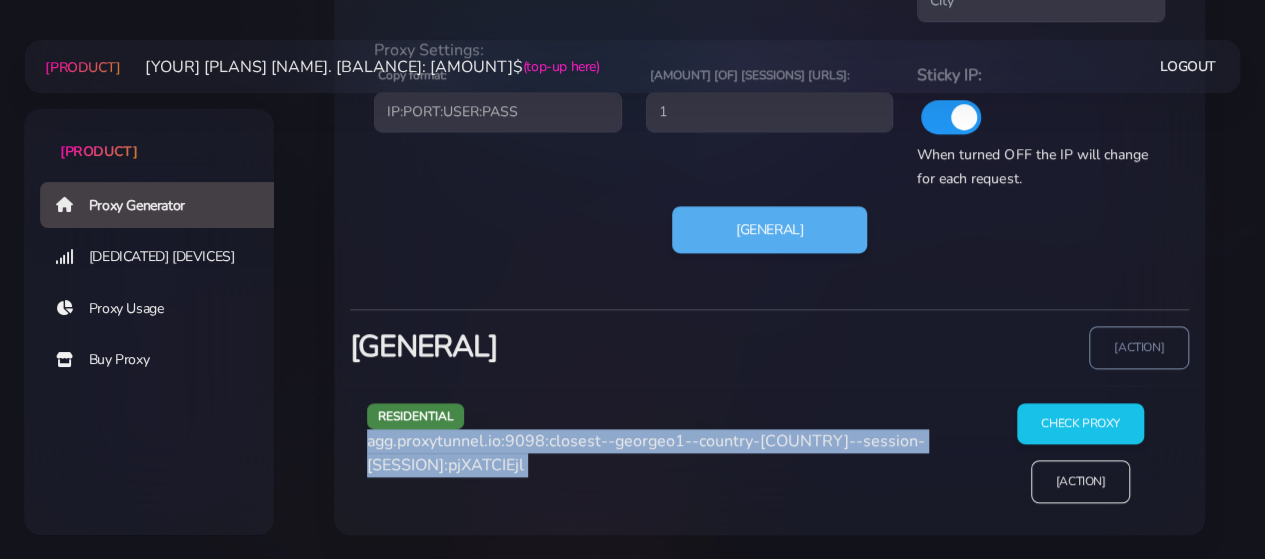 copy on "agg.proxytunnel.io:9098:closest--georgeo1--country-[COUNTRY]--session-[SESSION]:pjXATCIEjl" 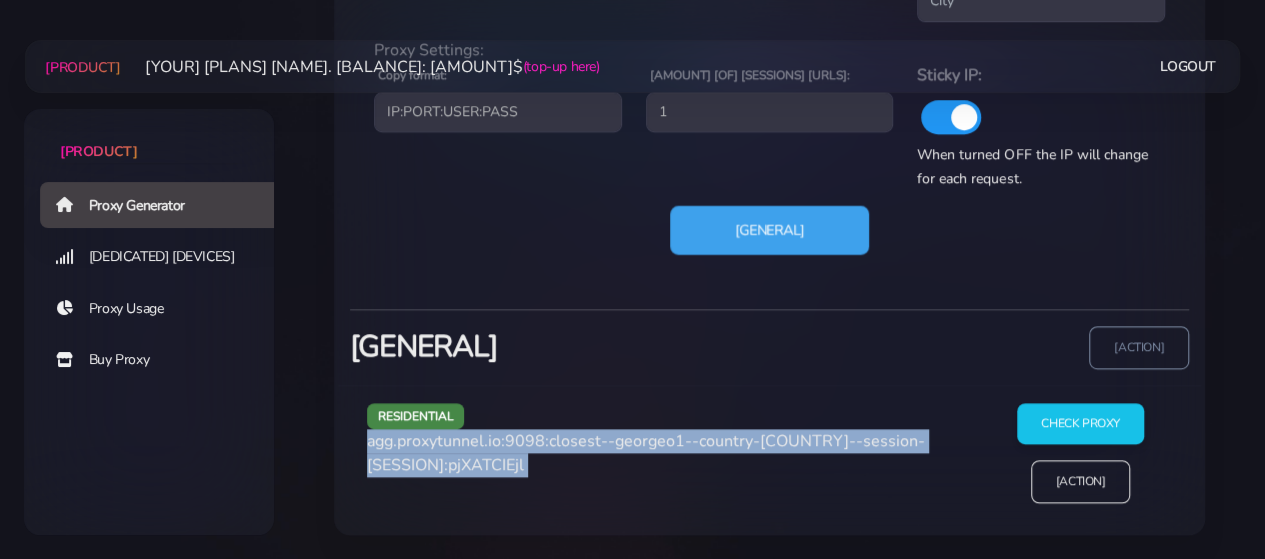 click on "[GENERAL]" at bounding box center (769, 229) 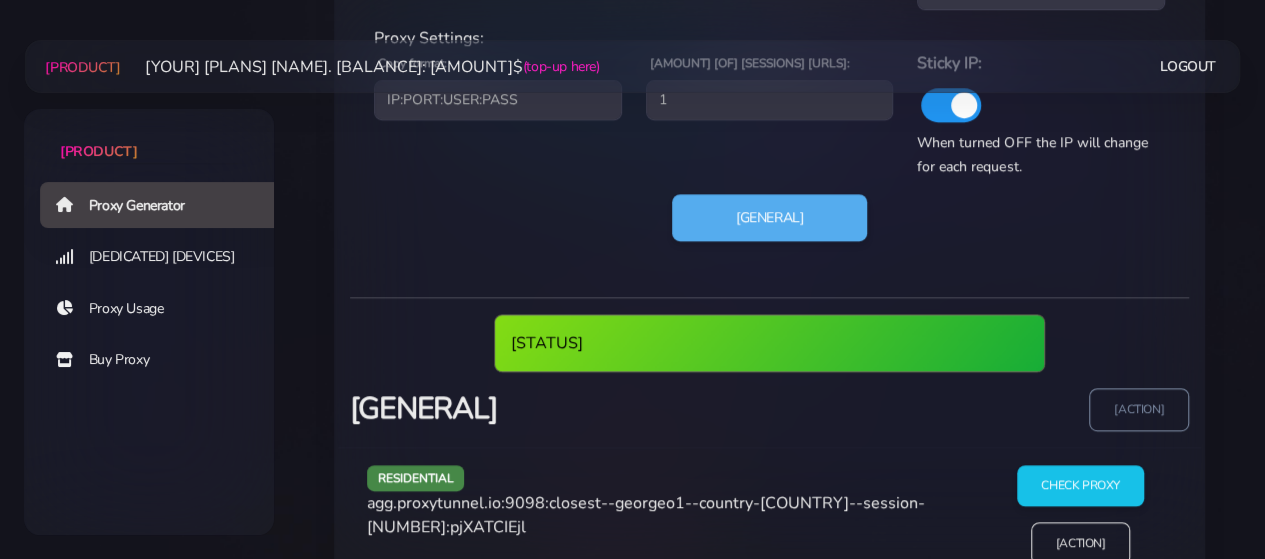 click on "agg.proxytunnel.io:9098:closest--georgeo1--country-[COUNTRY]--session-[NUMBER]:pjXATCIEjl" at bounding box center [646, 515] 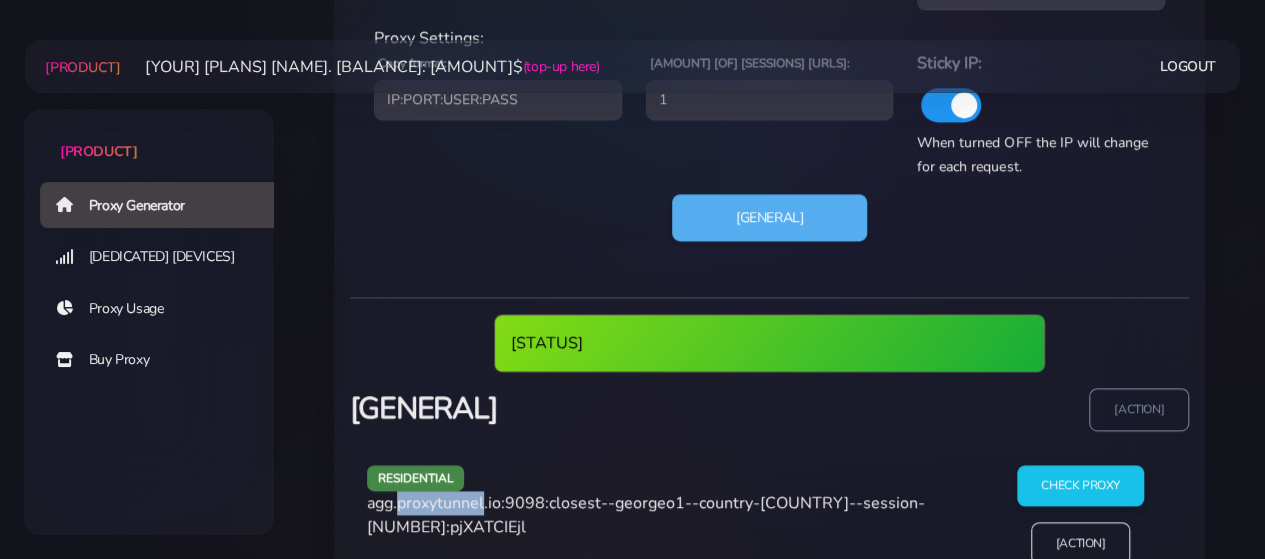 click on "agg.proxytunnel.io:9098:closest--georgeo1--country-[COUNTRY]--session-[NUMBER]:pjXATCIEjl" at bounding box center [646, 515] 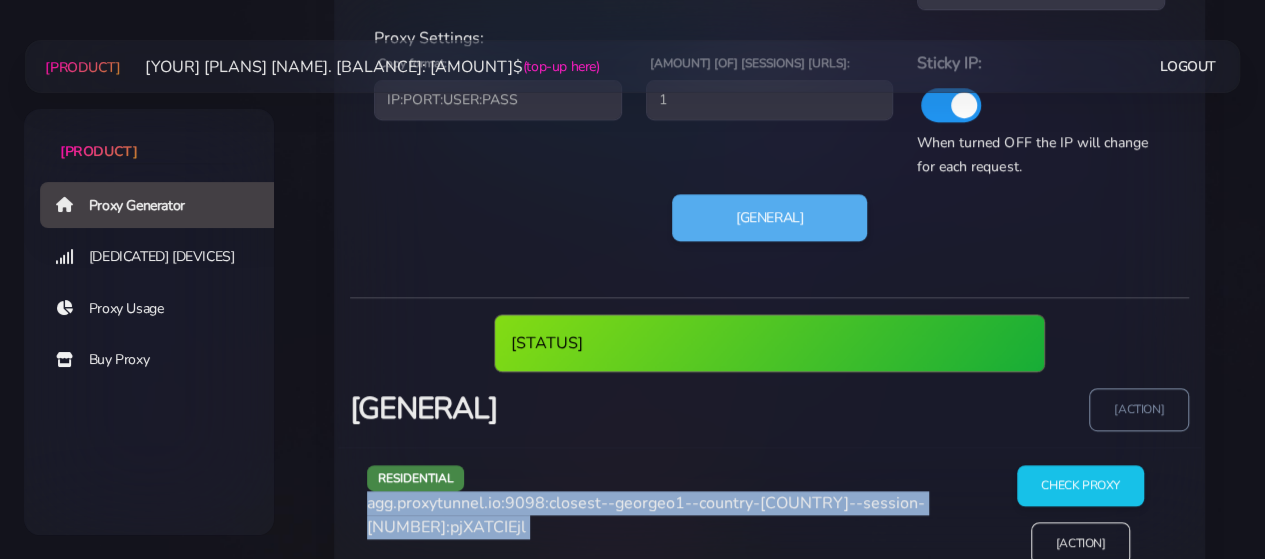 click on "agg.proxytunnel.io:9098:closest--georgeo1--country-[COUNTRY]--session-[NUMBER]:pjXATCIEjl" at bounding box center (646, 515) 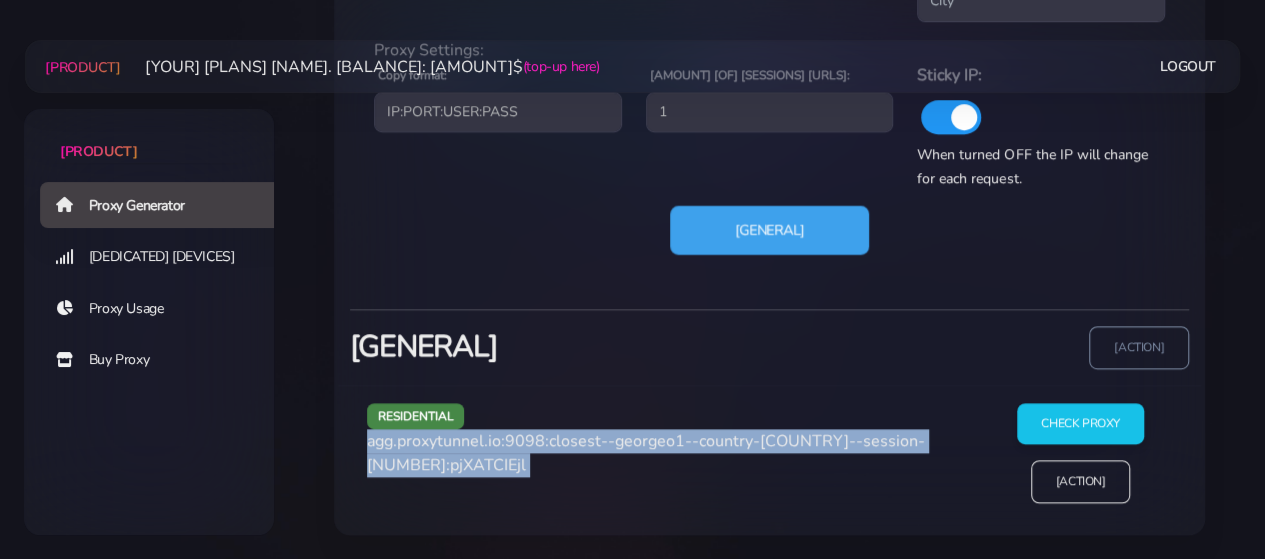 click on "[GENERAL]" at bounding box center (769, 229) 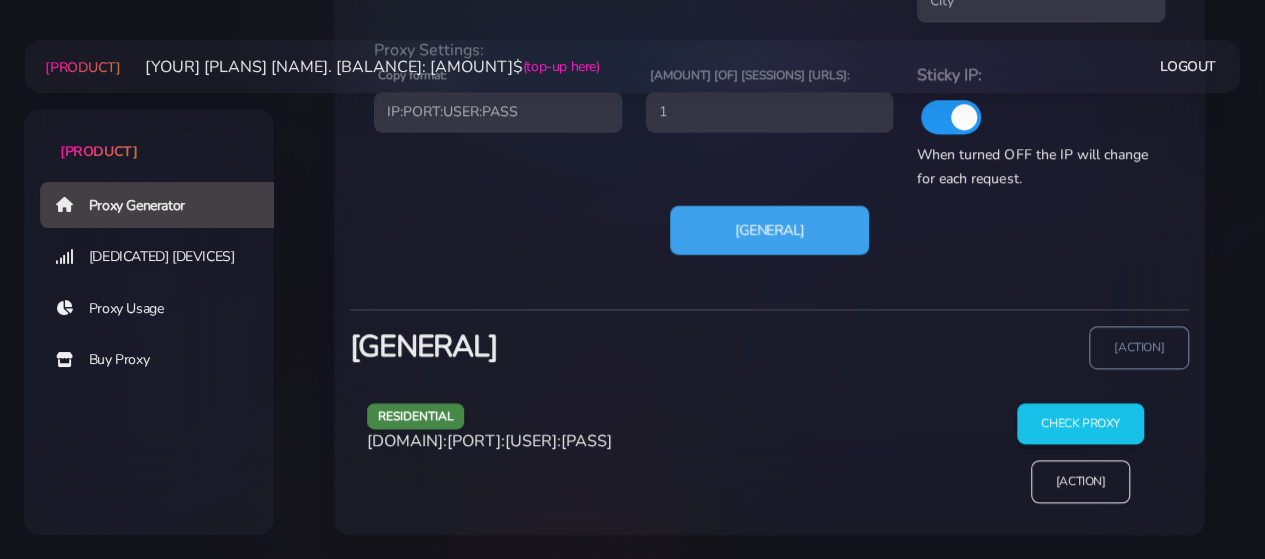 click on "[GENERAL]" at bounding box center (769, 229) 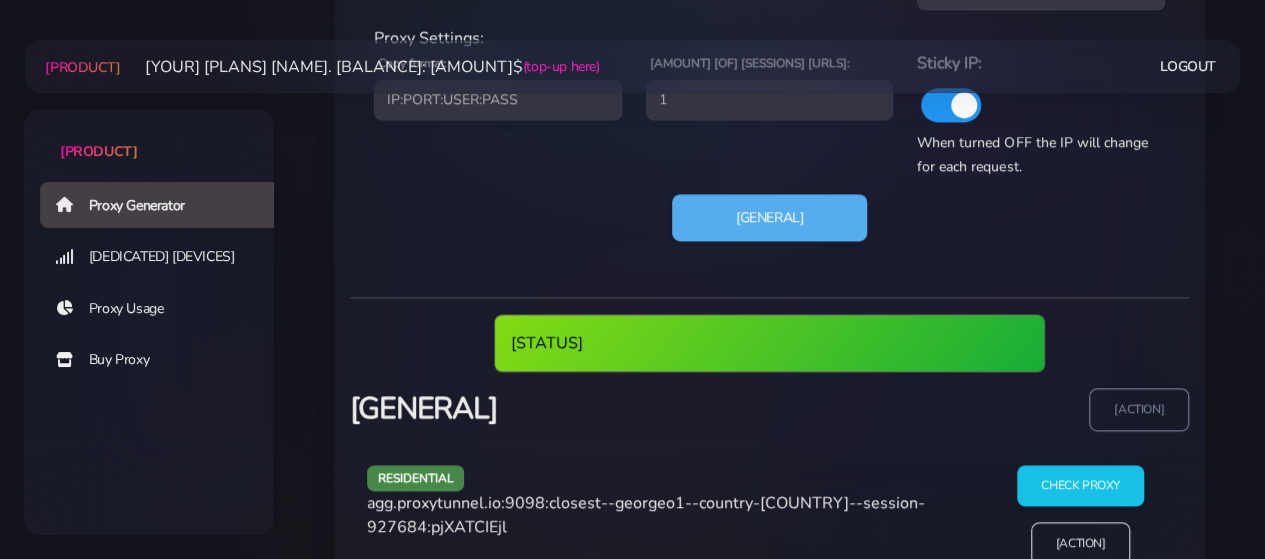 click on "agg.proxytunnel.io:9098:closest--georgeo1--country-[COUNTRY]--session-927684:pjXATCIEjl" at bounding box center [646, 515] 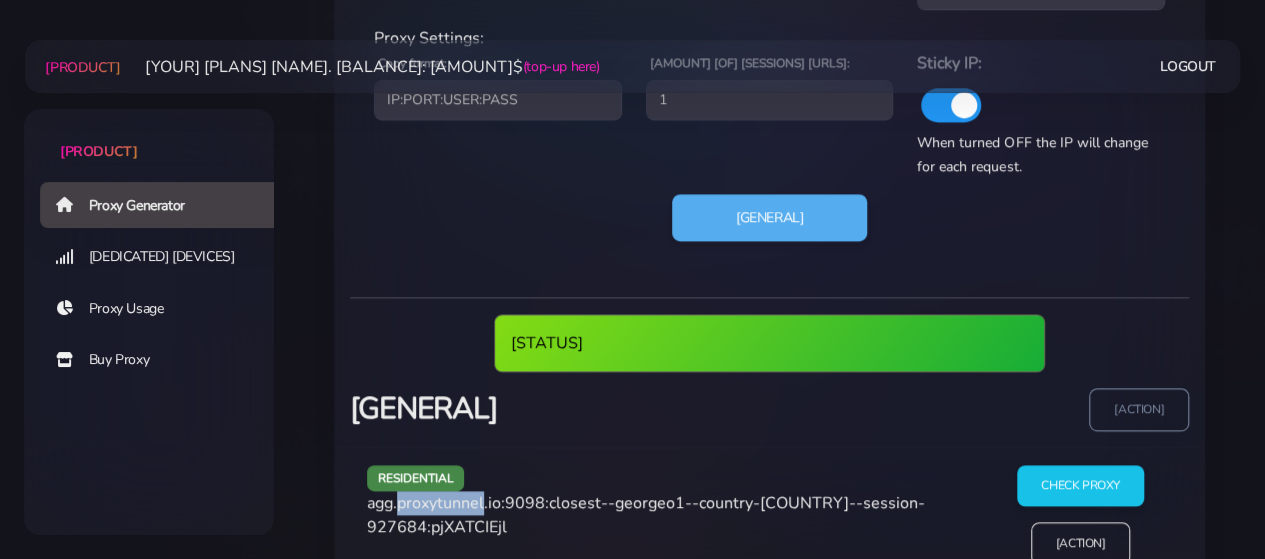 click on "agg.proxytunnel.io:9098:closest--georgeo1--country-[COUNTRY]--session-927684:pjXATCIEjl" at bounding box center (646, 515) 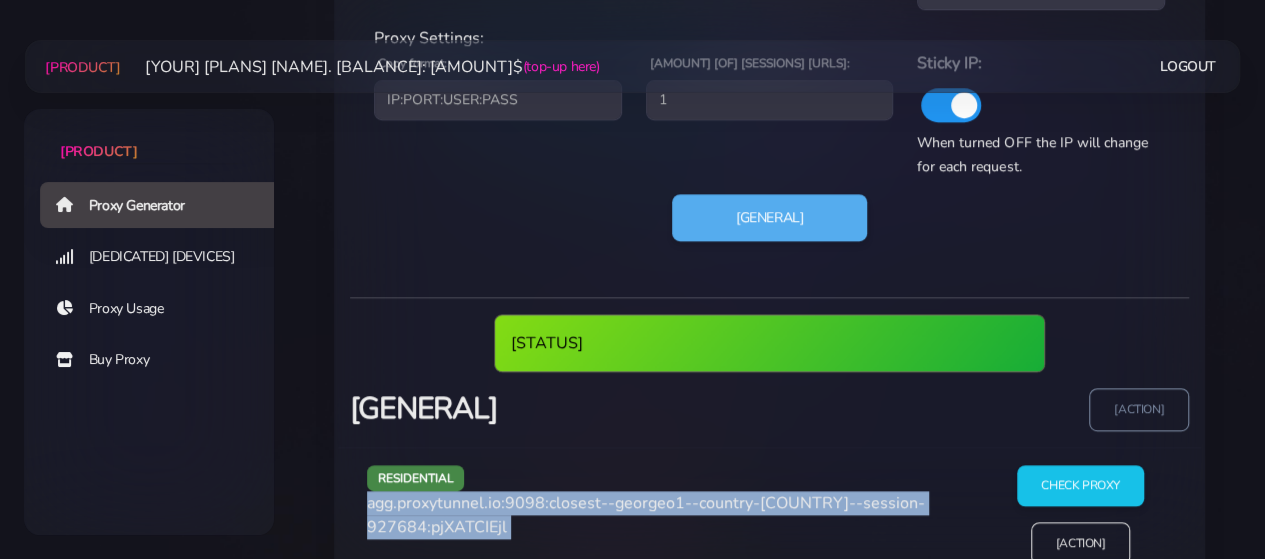click on "agg.proxytunnel.io:9098:closest--georgeo1--country-[COUNTRY]--session-927684:pjXATCIEjl" at bounding box center [646, 515] 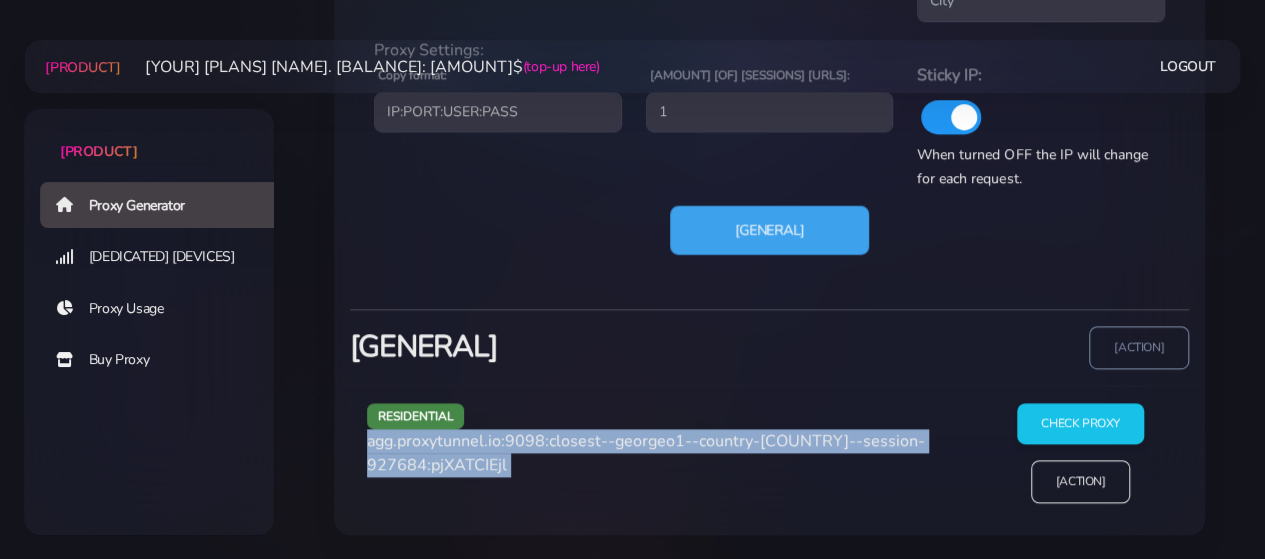 click on "[GENERAL]" at bounding box center (769, 229) 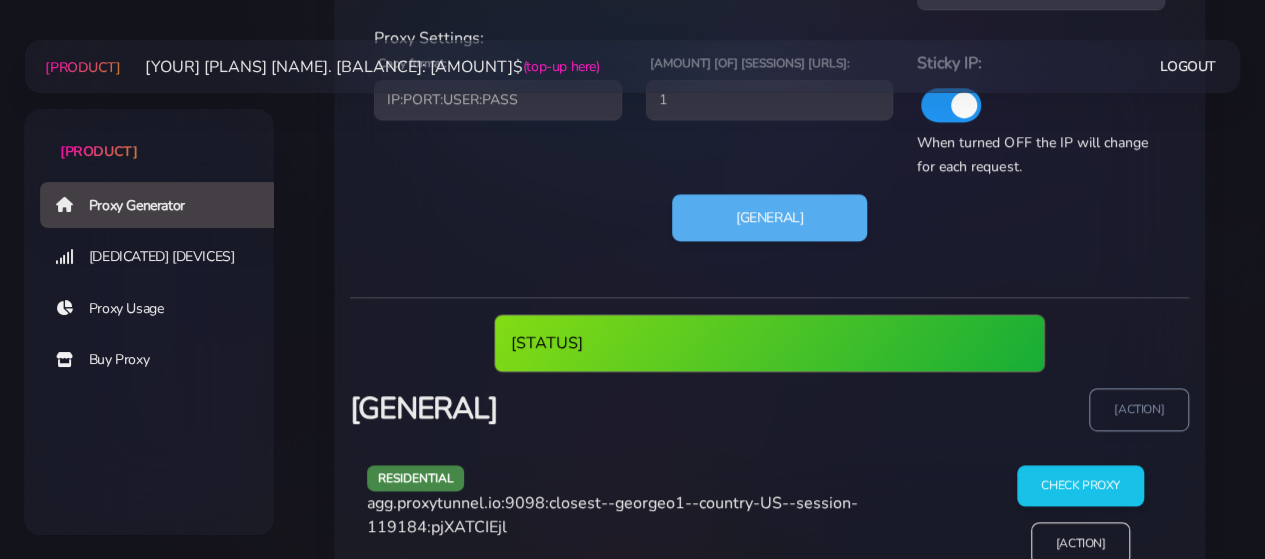 click on "agg.proxytunnel.io:9098:closest--georgeo1--country-US--session-119184:pjXATCIEjl" at bounding box center [612, 515] 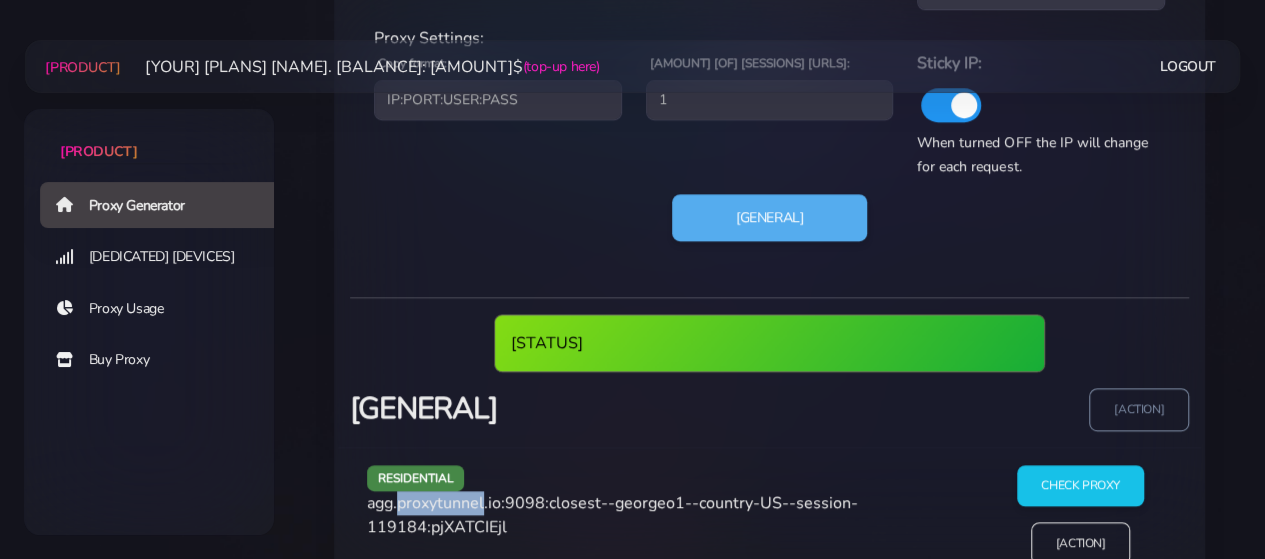 click on "agg.proxytunnel.io:9098:closest--georgeo1--country-US--session-119184:pjXATCIEjl" at bounding box center [612, 515] 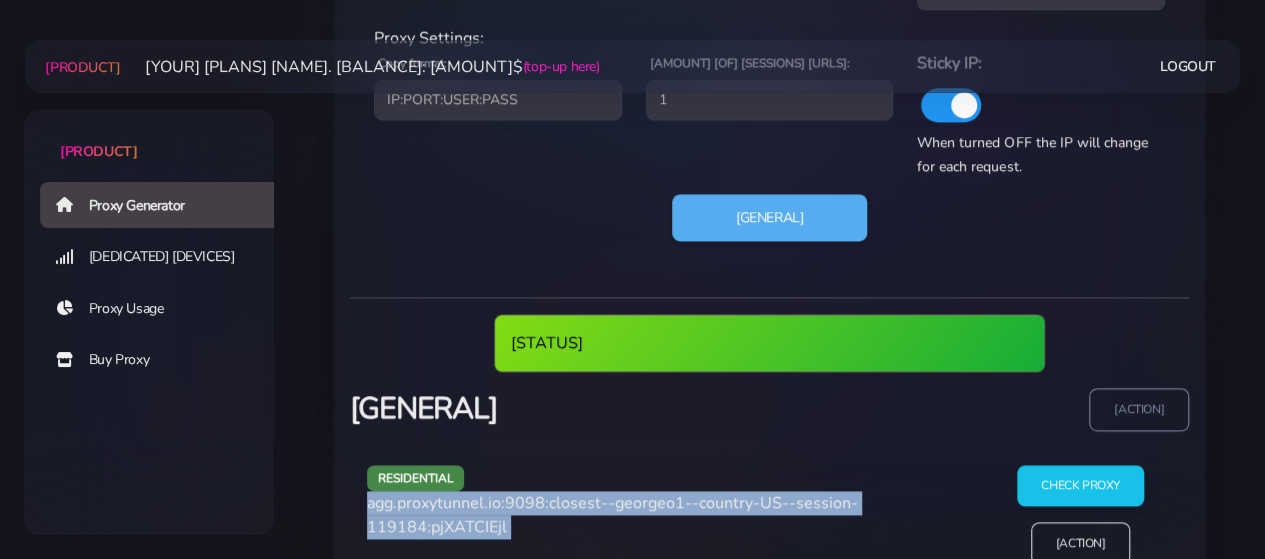 click on "agg.proxytunnel.io:9098:closest--georgeo1--country-US--session-119184:pjXATCIEjl" at bounding box center (612, 515) 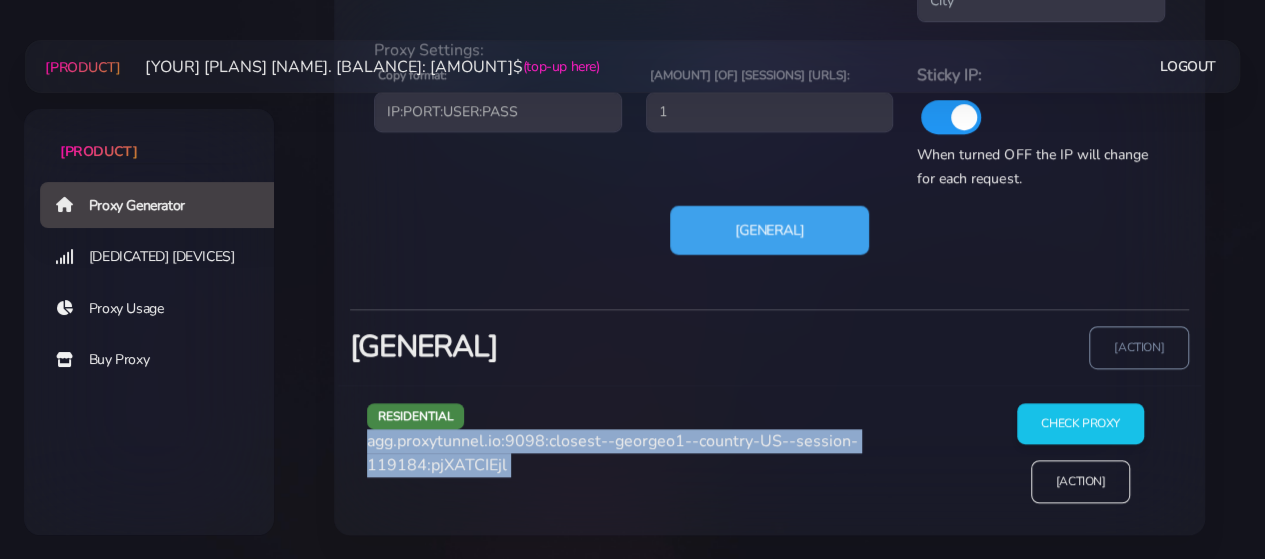 click on "[GENERAL]" at bounding box center [769, 229] 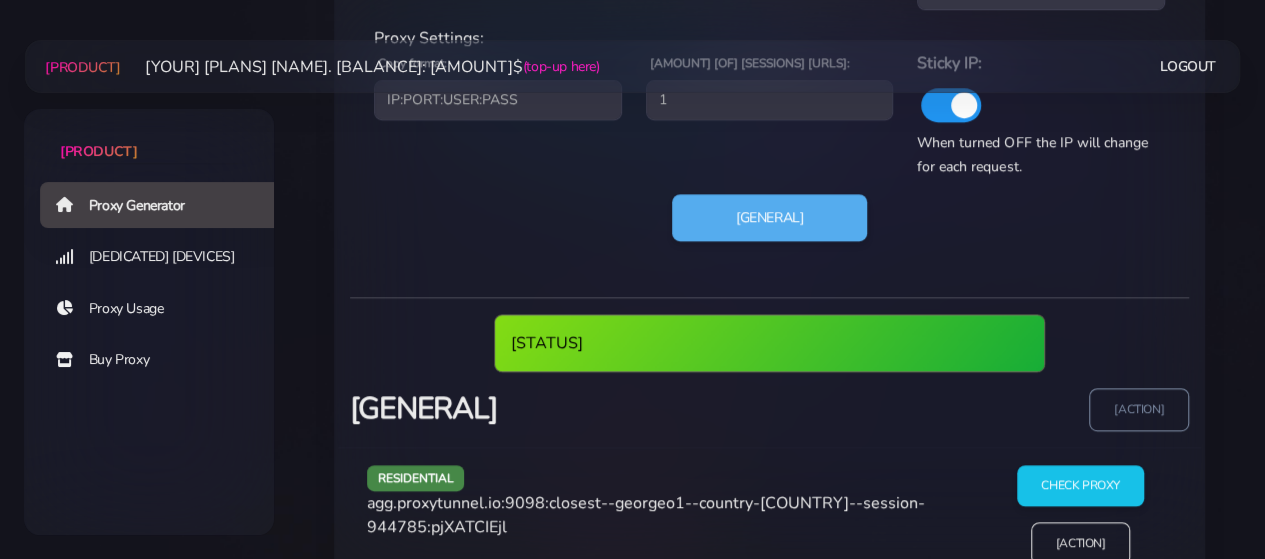 click on "agg.proxytunnel.io:9098:closest--georgeo1--country-[COUNTRY]--session-944785:pjXATCIEjl" at bounding box center [646, 515] 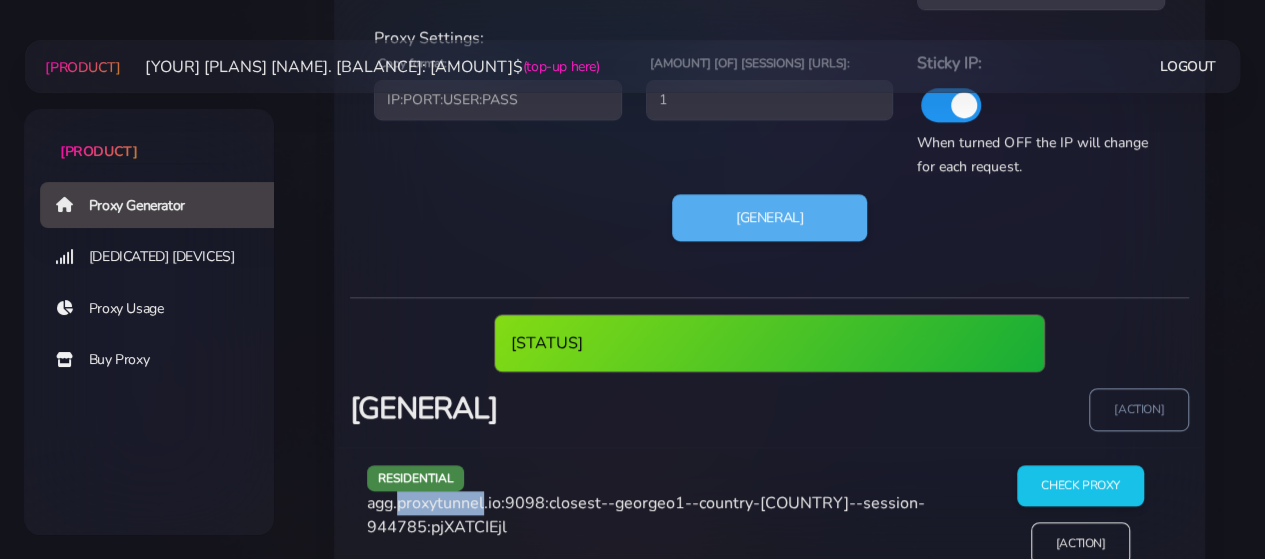 click on "agg.proxytunnel.io:9098:closest--georgeo1--country-[COUNTRY]--session-944785:pjXATCIEjl" at bounding box center [646, 515] 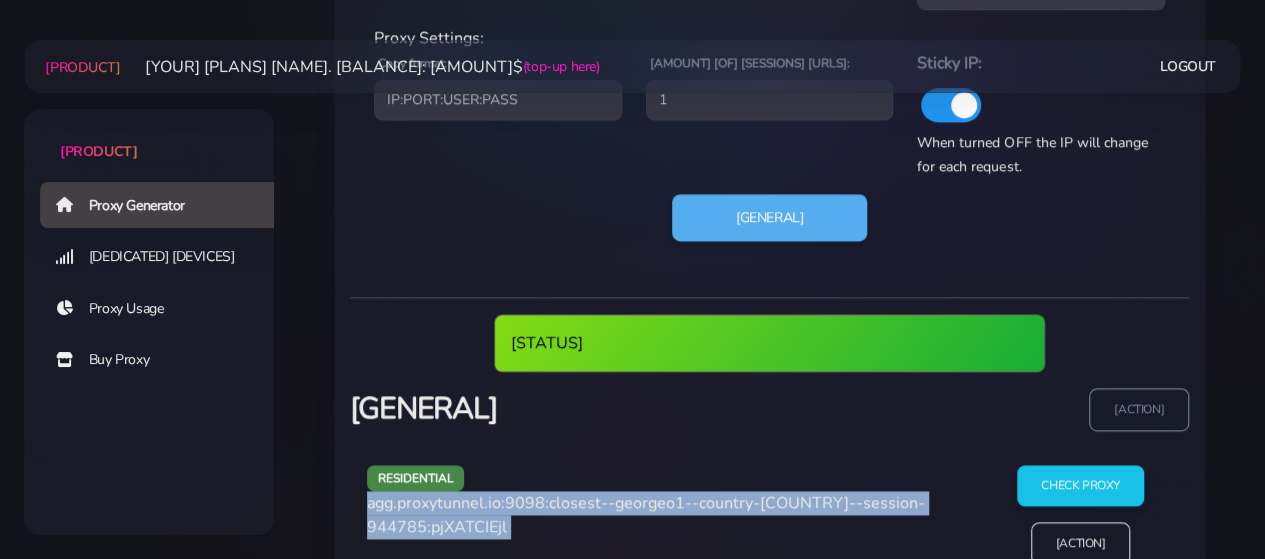 click on "agg.proxytunnel.io:9098:closest--georgeo1--country-[COUNTRY]--session-944785:pjXATCIEjl" at bounding box center (646, 515) 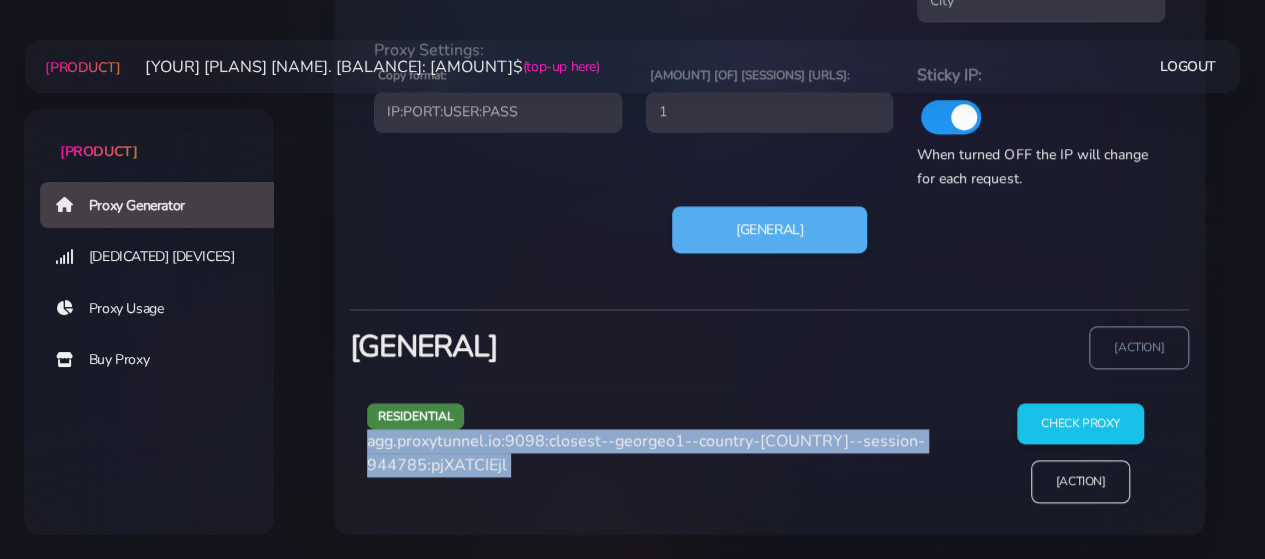 copy on "agg.proxytunnel.io:9098:closest--georgeo1--country-[COUNTRY]--session-944785:pjXATCIEjl" 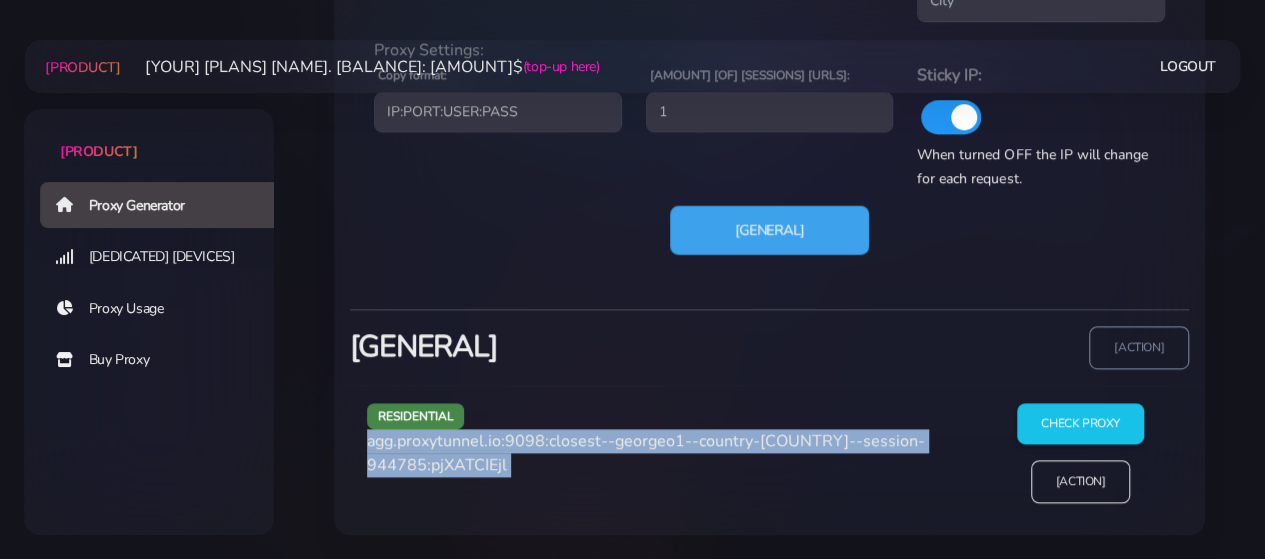 click on "[GENERAL]" at bounding box center (769, 229) 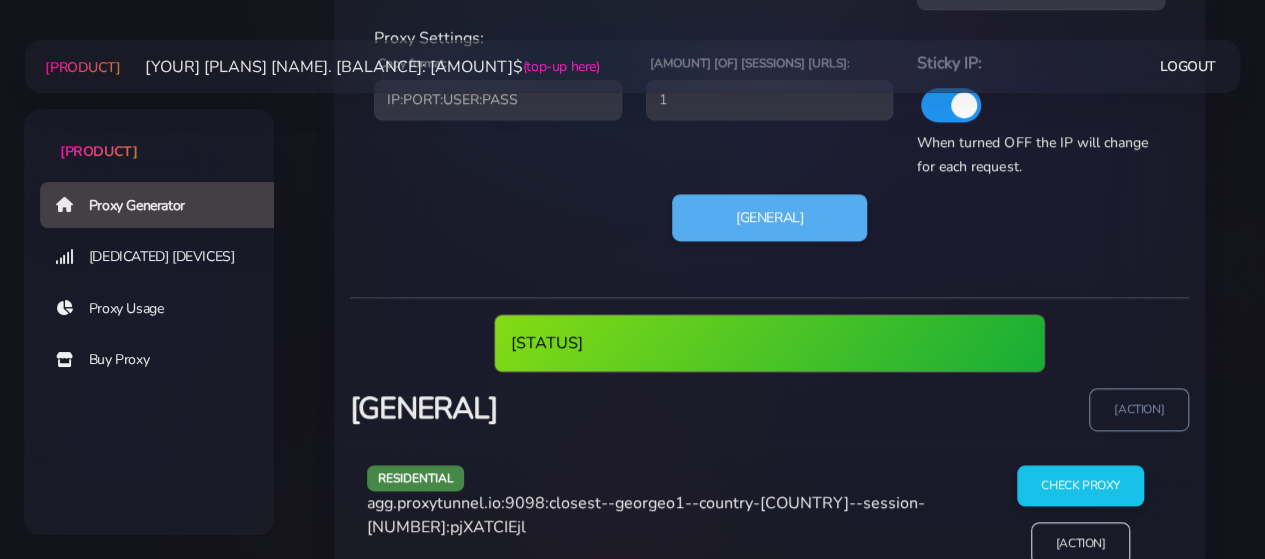 click on "agg.proxytunnel.io:9098:closest--georgeo1--country-[COUNTRY]--session-[NUMBER]:pjXATCIEjl" at bounding box center (646, 515) 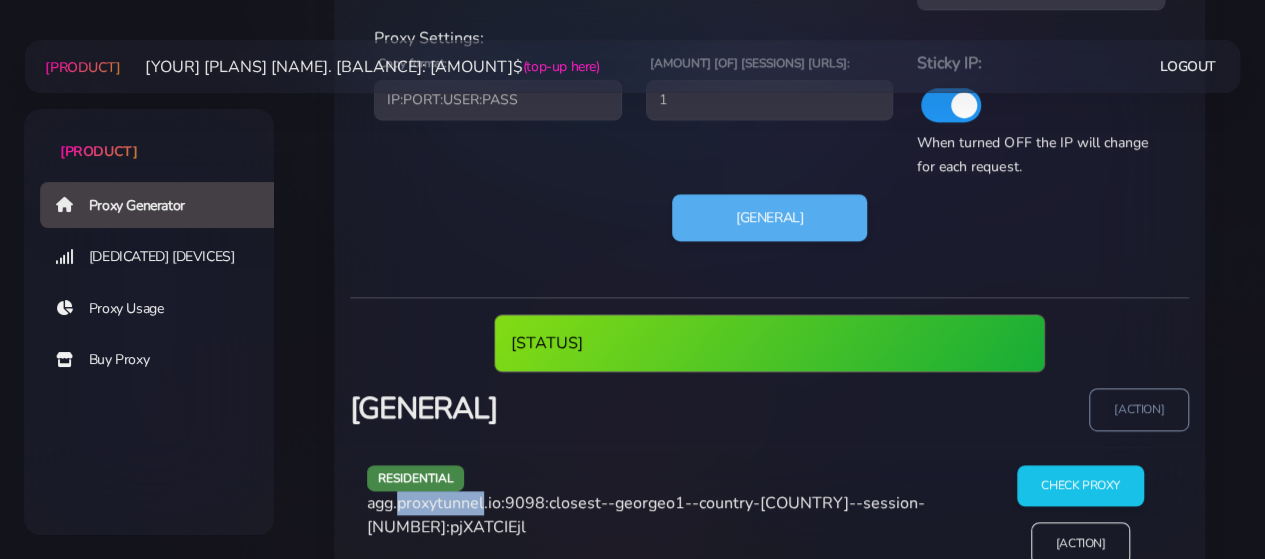 click on "agg.proxytunnel.io:9098:closest--georgeo1--country-[COUNTRY]--session-[NUMBER]:pjXATCIEjl" at bounding box center (646, 515) 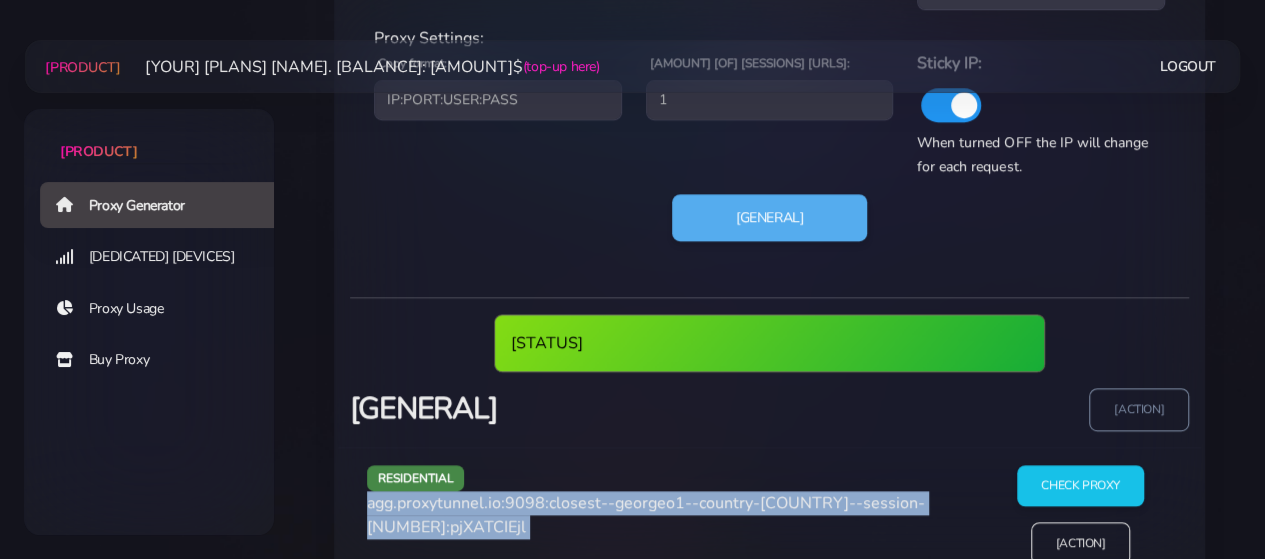 click on "agg.proxytunnel.io:9098:closest--georgeo1--country-[COUNTRY]--session-[NUMBER]:pjXATCIEjl" at bounding box center (646, 515) 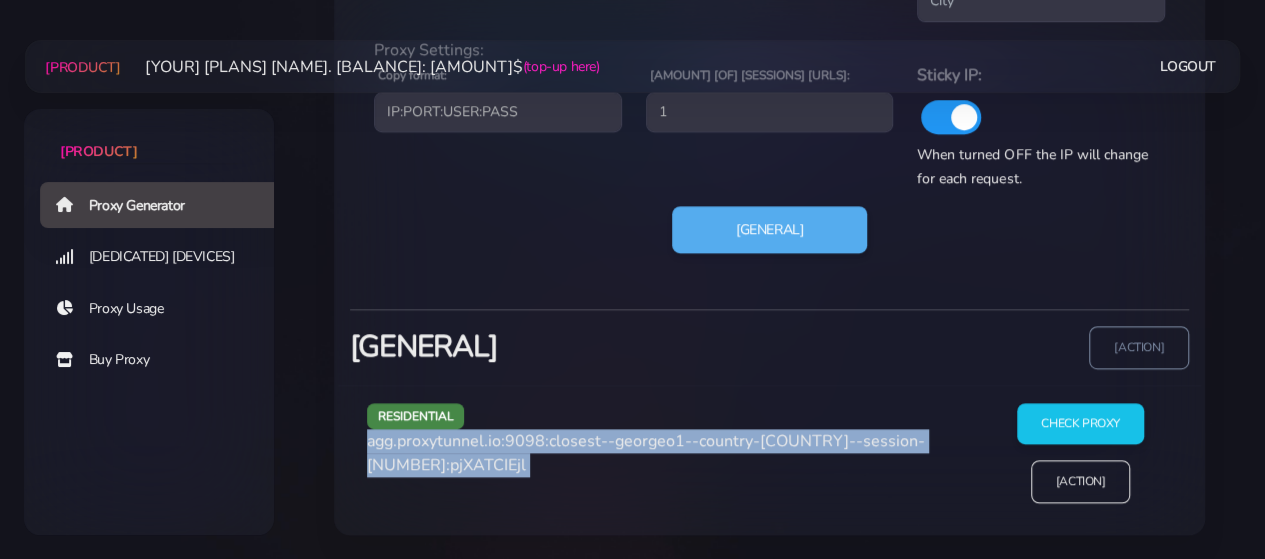 copy on "agg.proxytunnel.io:9098:closest--georgeo1--country-[COUNTRY]--session-[NUMBER]:pjXATCIEjl" 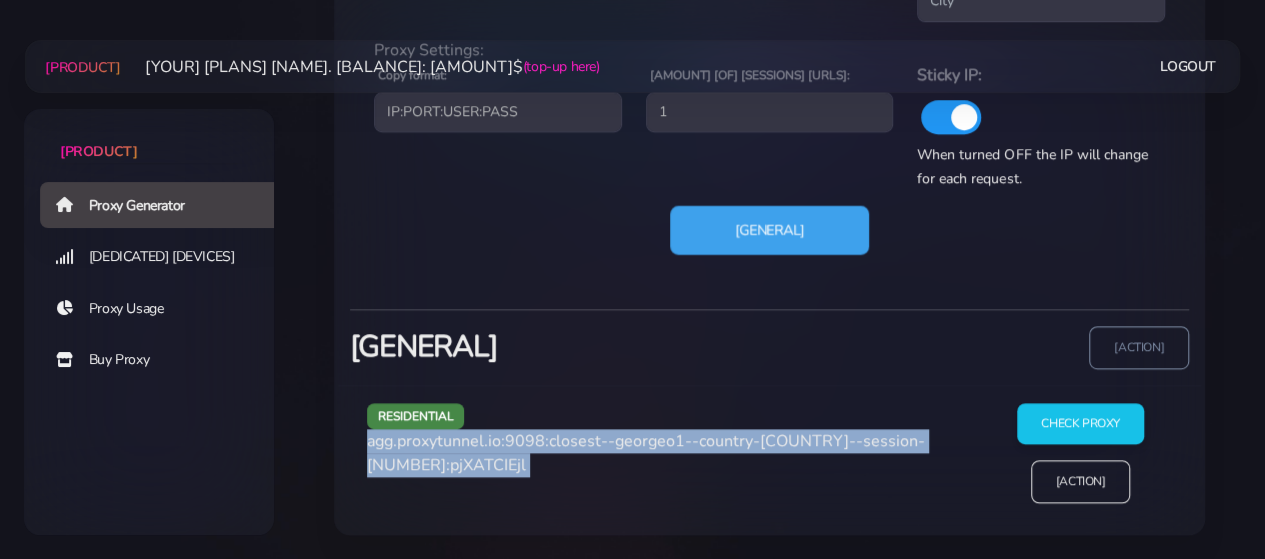 click on "[GENERAL]" at bounding box center (769, 229) 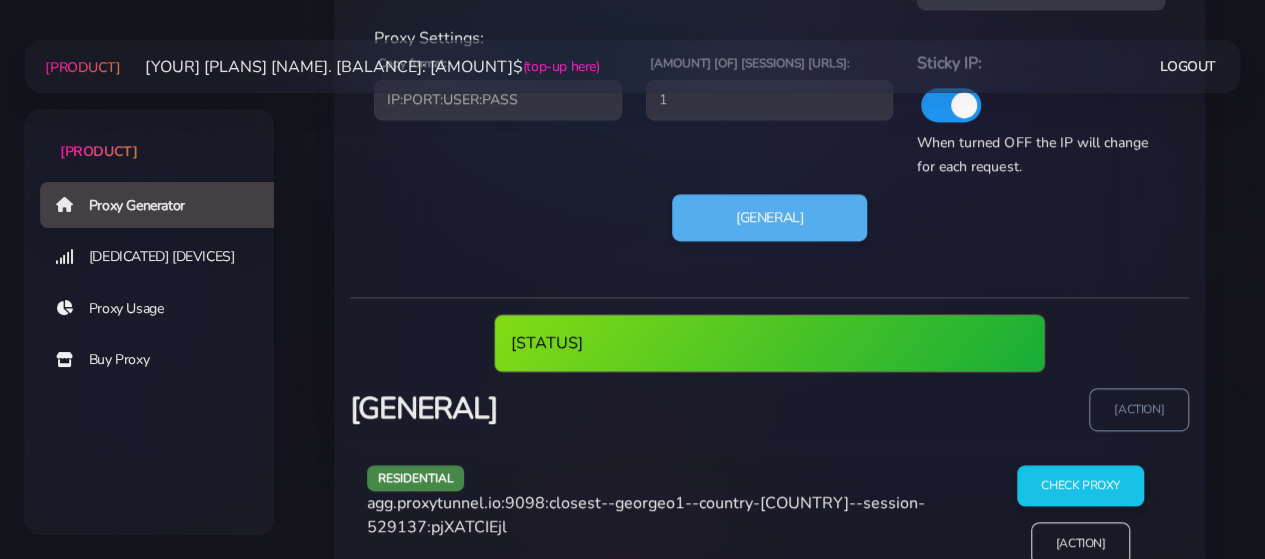 click on "agg.proxytunnel.io:9098:closest--georgeo1--country-[COUNTRY]--session-529137:pjXATCIEjl" at bounding box center [646, 515] 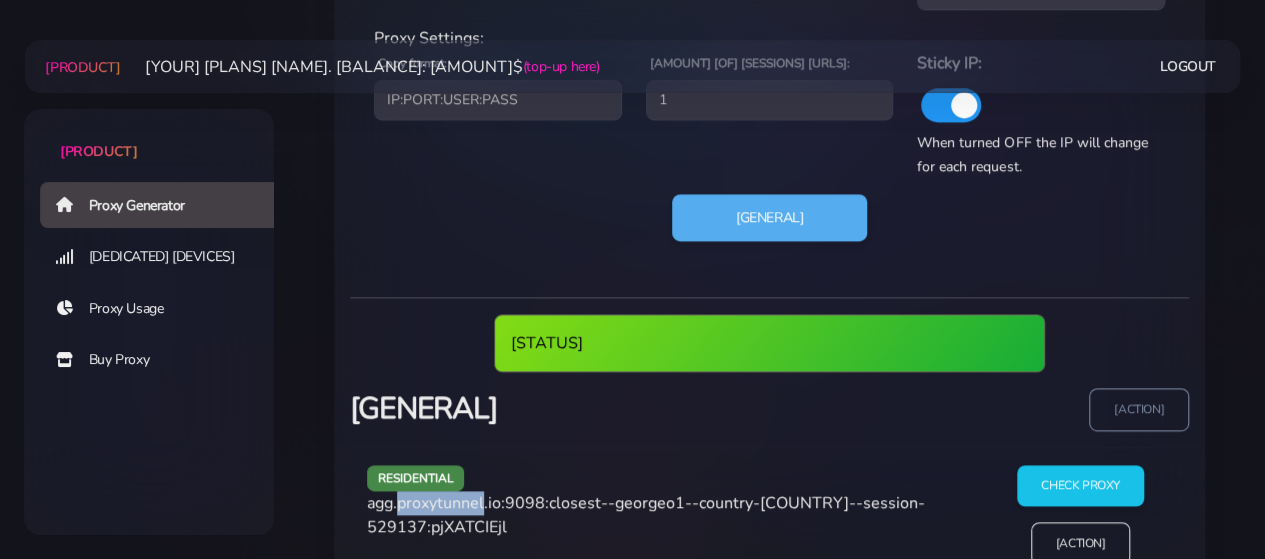 click on "agg.proxytunnel.io:9098:closest--georgeo1--country-[COUNTRY]--session-529137:pjXATCIEjl" at bounding box center (646, 515) 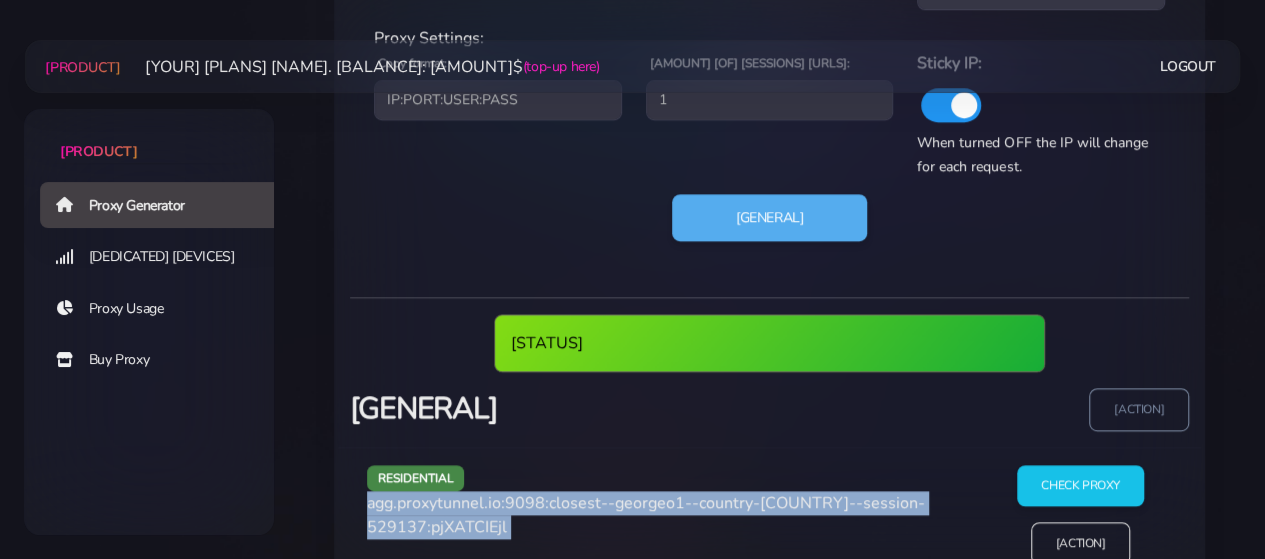 click on "agg.proxytunnel.io:9098:closest--georgeo1--country-[COUNTRY]--session-529137:pjXATCIEjl" at bounding box center (646, 515) 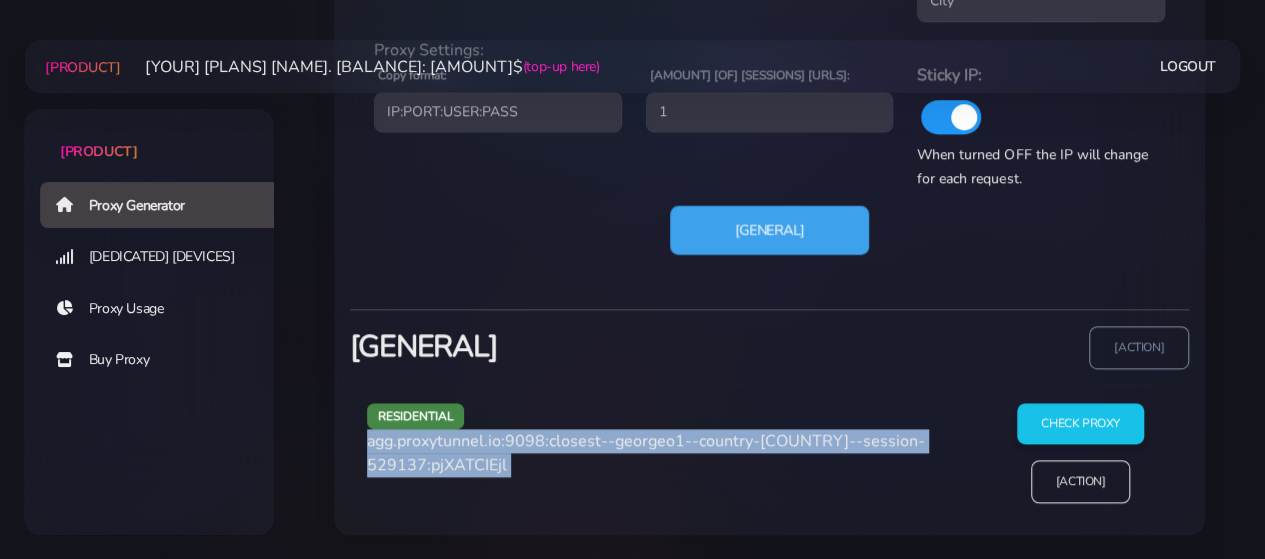 click on "[GENERAL]" at bounding box center [769, 229] 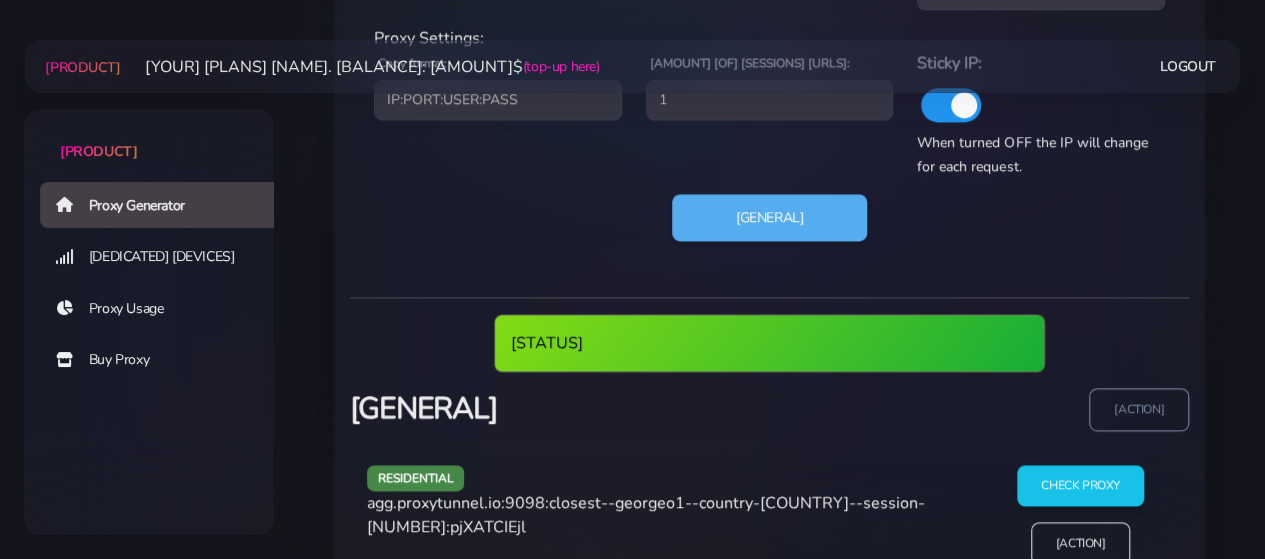 click on "agg.proxytunnel.io:9098:closest--georgeo1--country-[COUNTRY]--session-[NUMBER]:pjXATCIEjl" at bounding box center (646, 515) 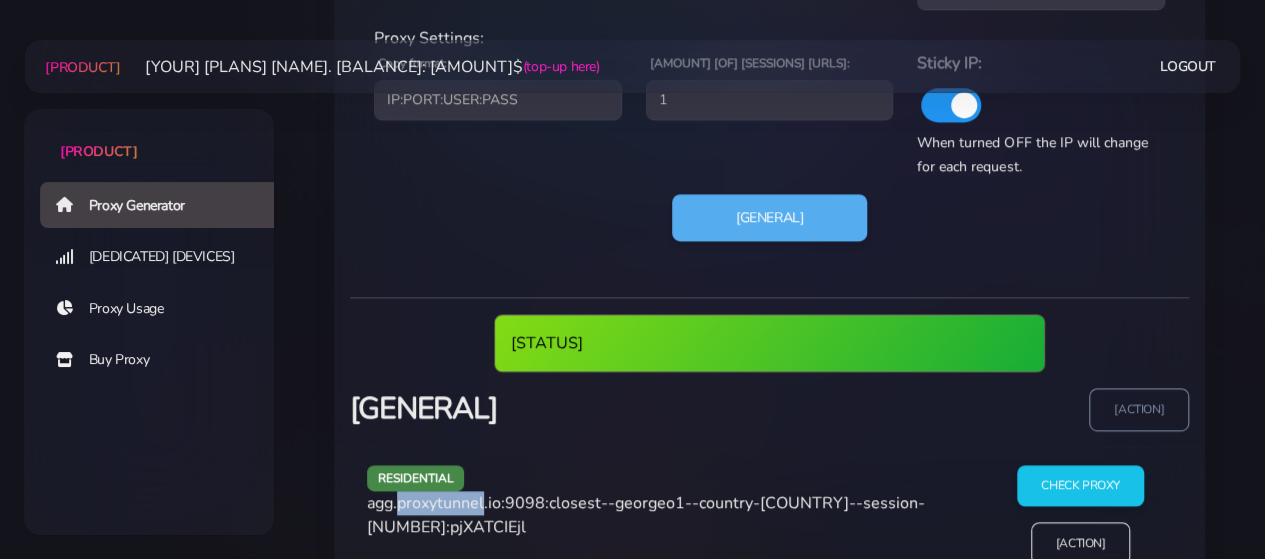 click on "agg.proxytunnel.io:9098:closest--georgeo1--country-[COUNTRY]--session-[NUMBER]:pjXATCIEjl" at bounding box center [646, 515] 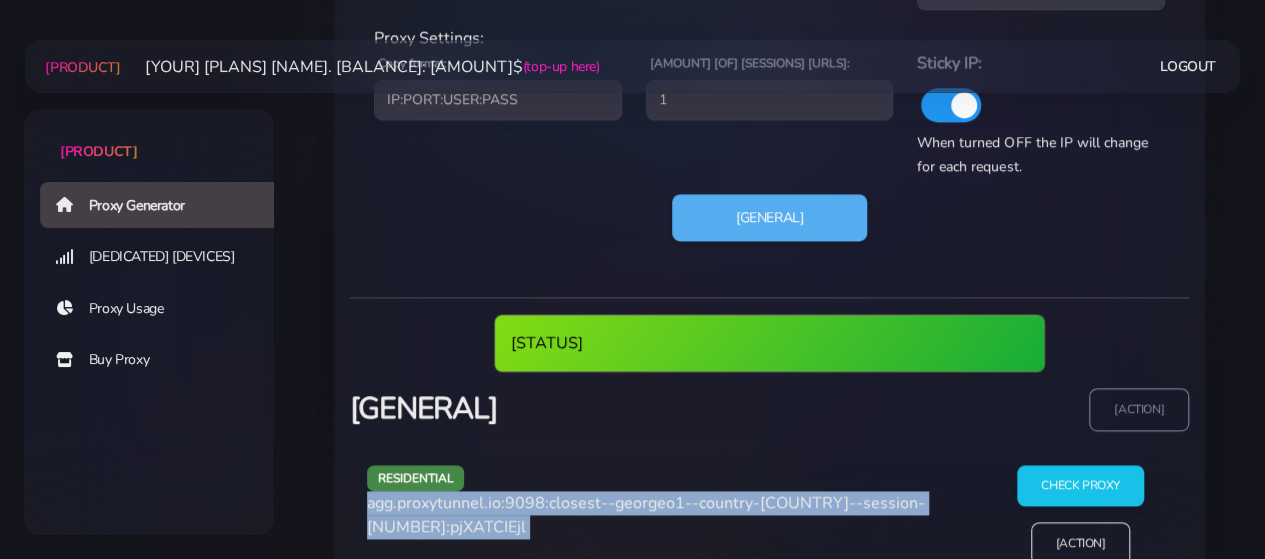 click on "agg.proxytunnel.io:9098:closest--georgeo1--country-[COUNTRY]--session-[NUMBER]:pjXATCIEjl" at bounding box center [646, 515] 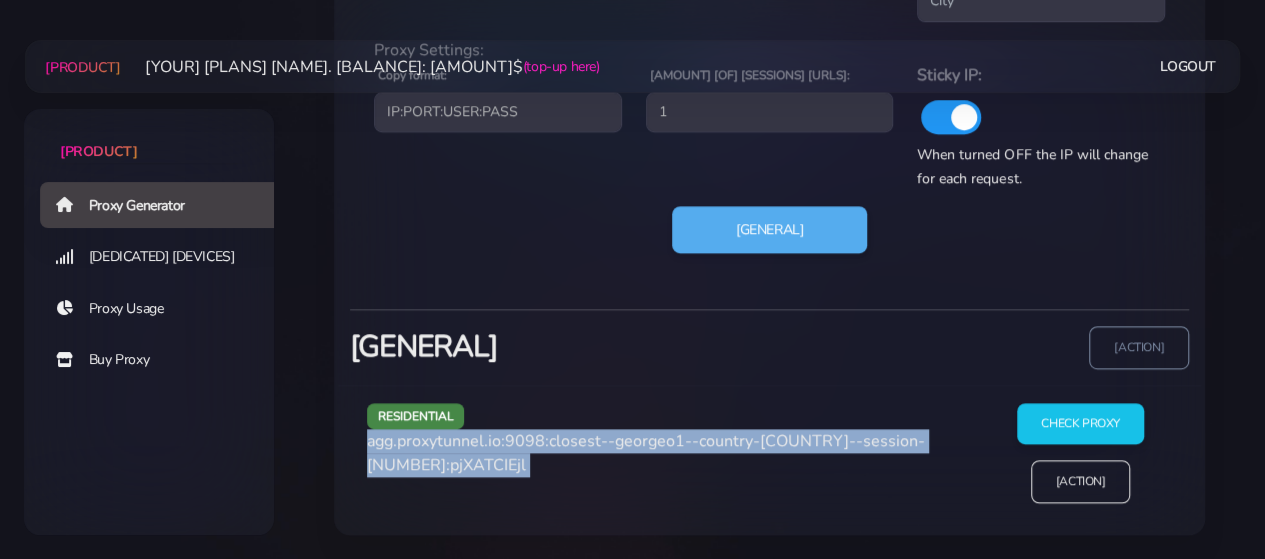 copy on "agg.proxytunnel.io:9098:closest--georgeo1--country-[COUNTRY]--session-[NUMBER]:pjXATCIEjl" 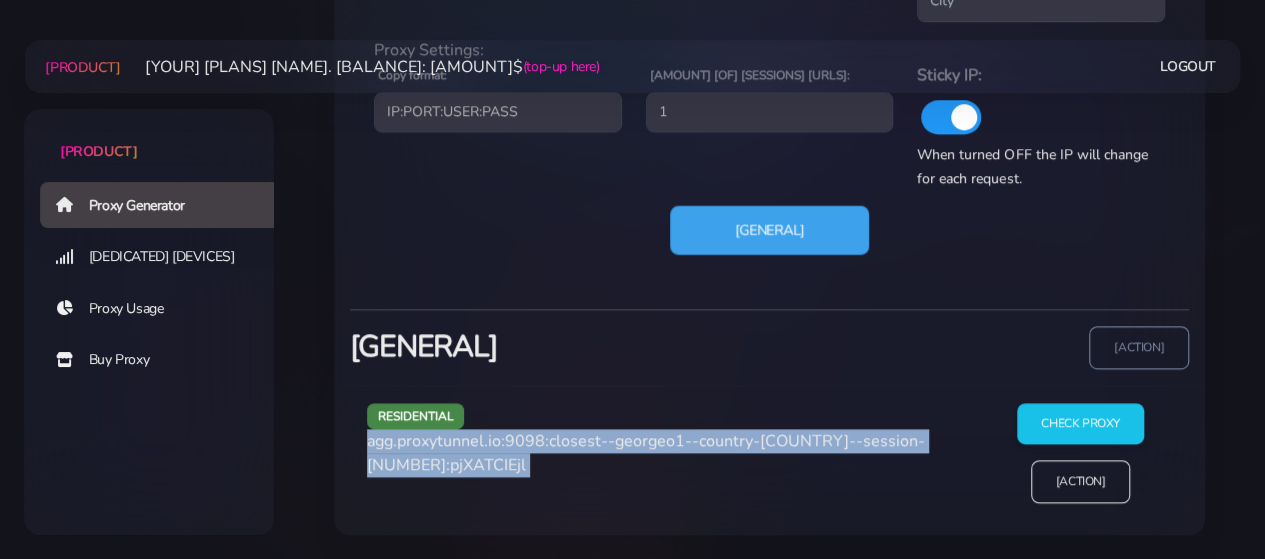 click on "[GENERAL]" at bounding box center [769, 229] 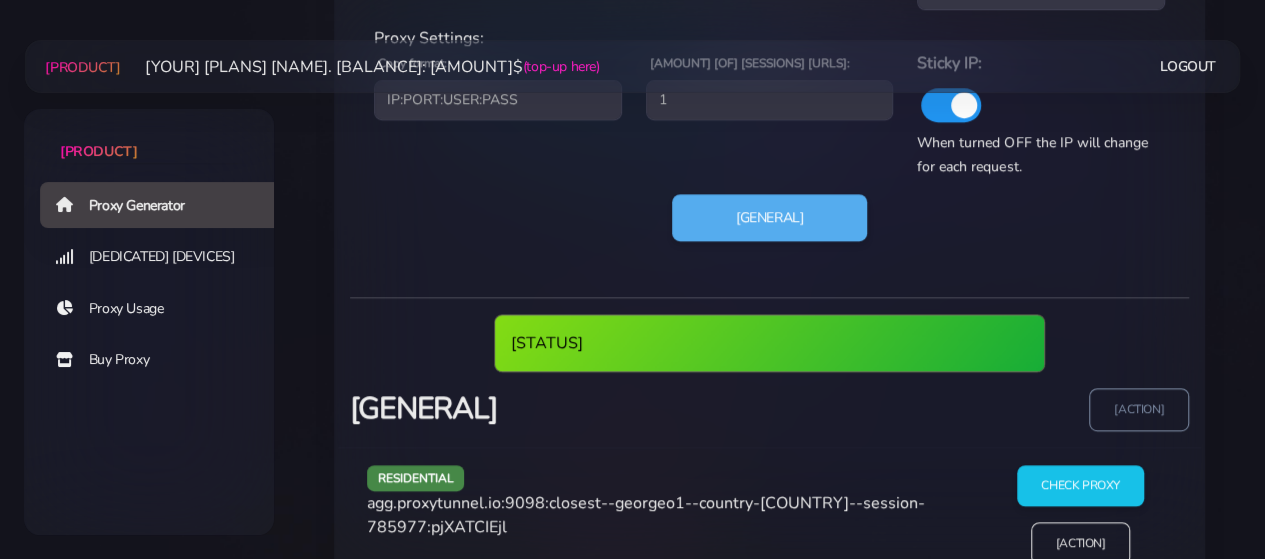 click on "agg.proxytunnel.io:9098:closest--georgeo1--country-[COUNTRY]--session-785977:pjXATCIEjl" at bounding box center (646, 515) 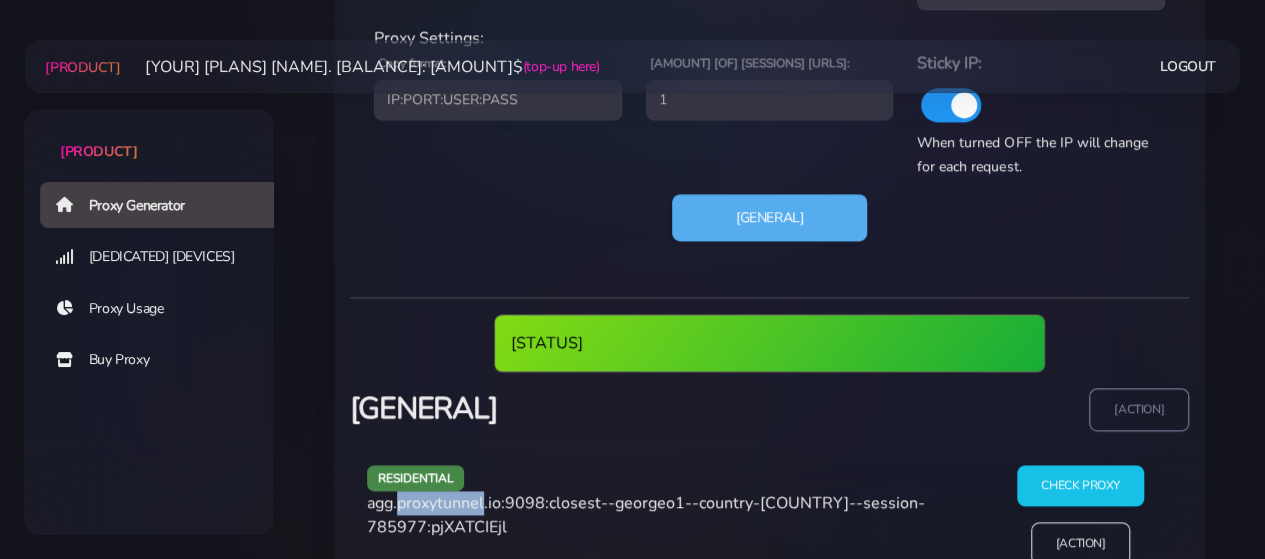 click on "agg.proxytunnel.io:9098:closest--georgeo1--country-[COUNTRY]--session-785977:pjXATCIEjl" at bounding box center (646, 515) 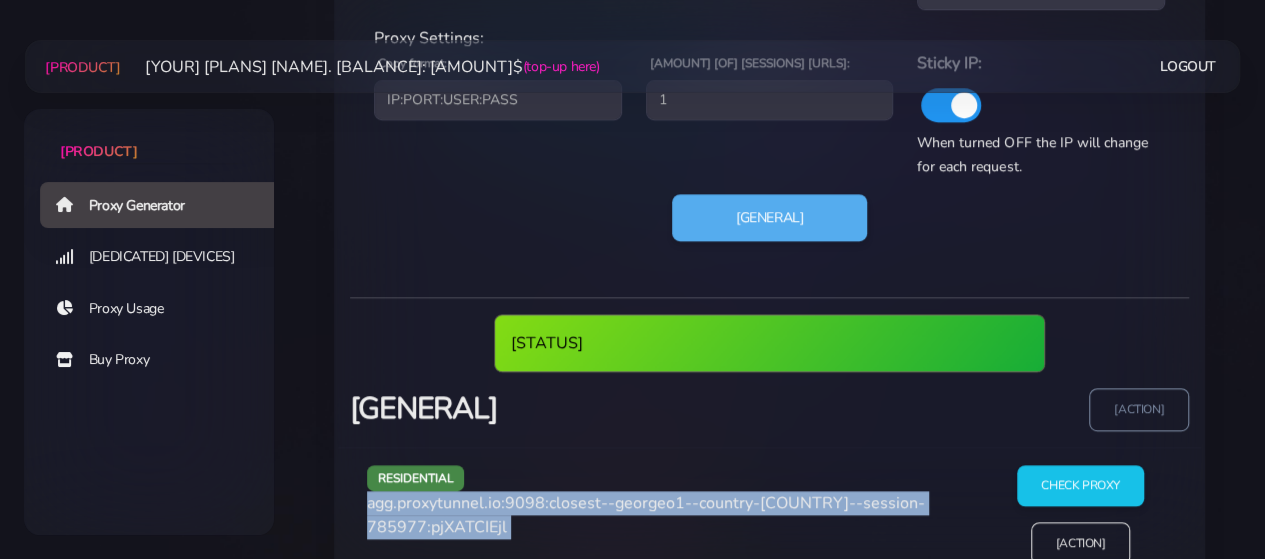 click on "agg.proxytunnel.io:9098:closest--georgeo1--country-[COUNTRY]--session-785977:pjXATCIEjl" at bounding box center [646, 515] 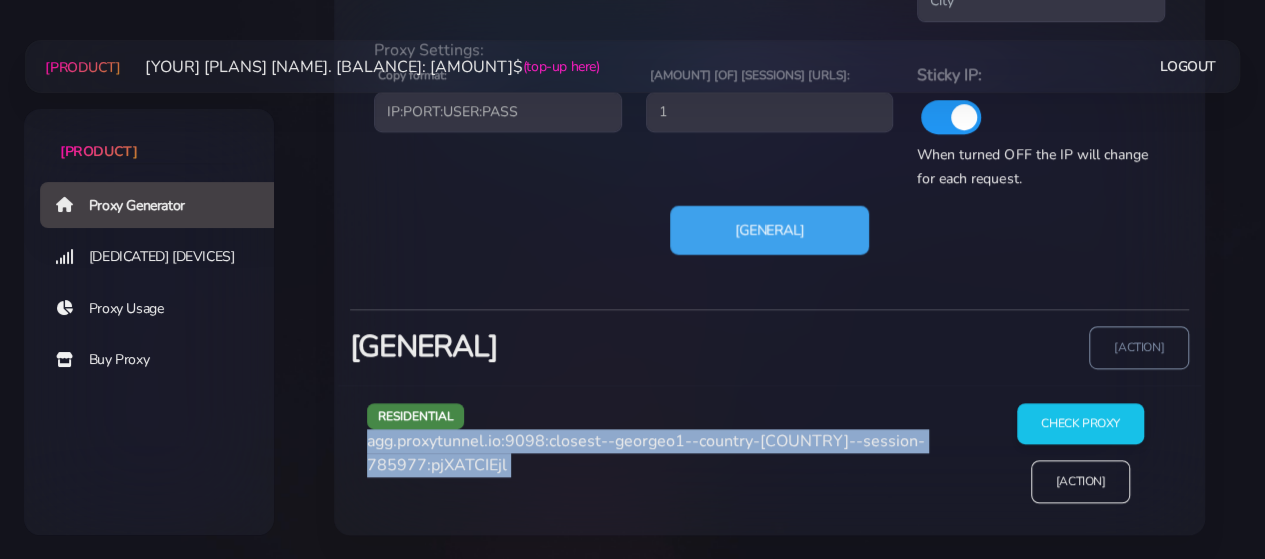 click on "[GENERAL]" at bounding box center (769, 229) 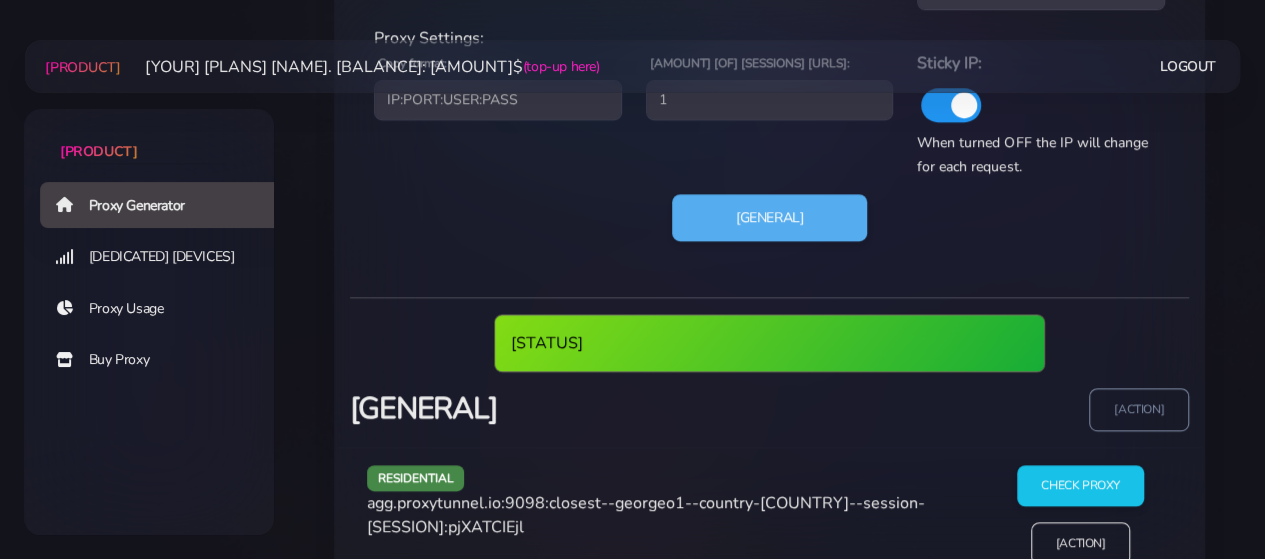 click on "agg.proxytunnel.io:9098:closest--georgeo1--country-[COUNTRY]--session-[SESSION]:pjXATCIEjl" at bounding box center [646, 515] 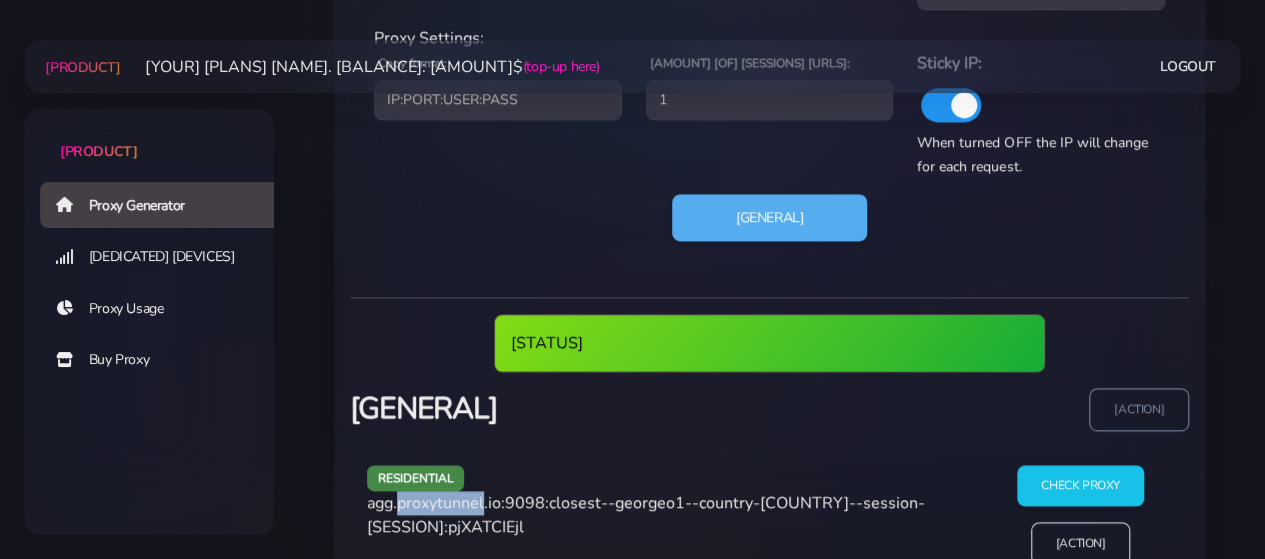 click on "agg.proxytunnel.io:9098:closest--georgeo1--country-[COUNTRY]--session-[SESSION]:pjXATCIEjl" at bounding box center (646, 515) 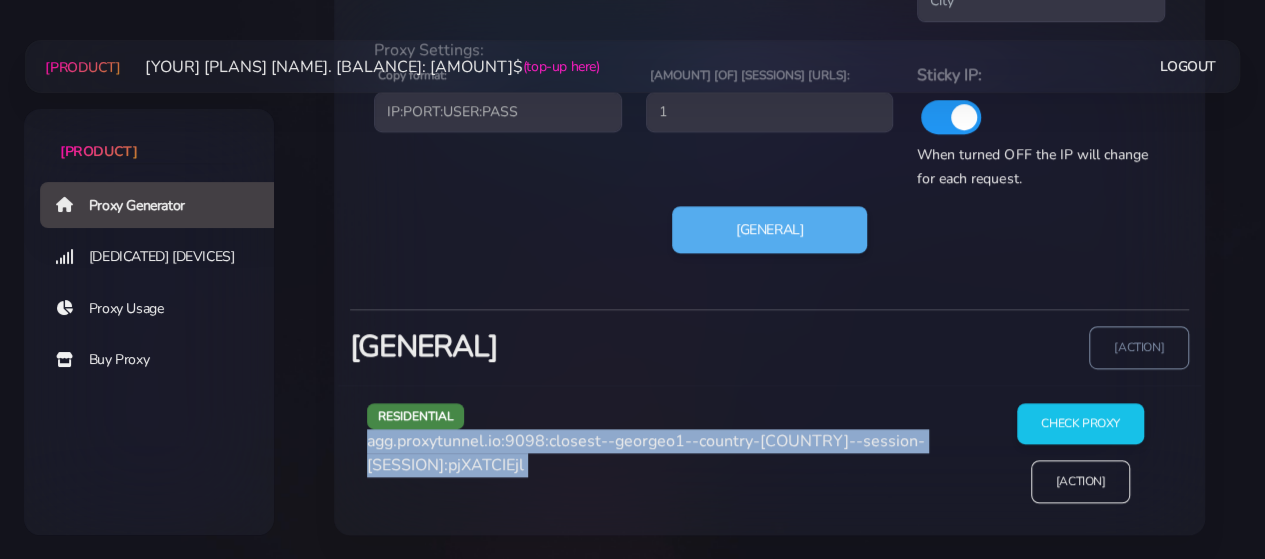 click on "residential
agg.proxytunnel.io:9098:closest--georgeo1--country-US--session-575092:pjXATCIEjl" at bounding box center (666, 461) 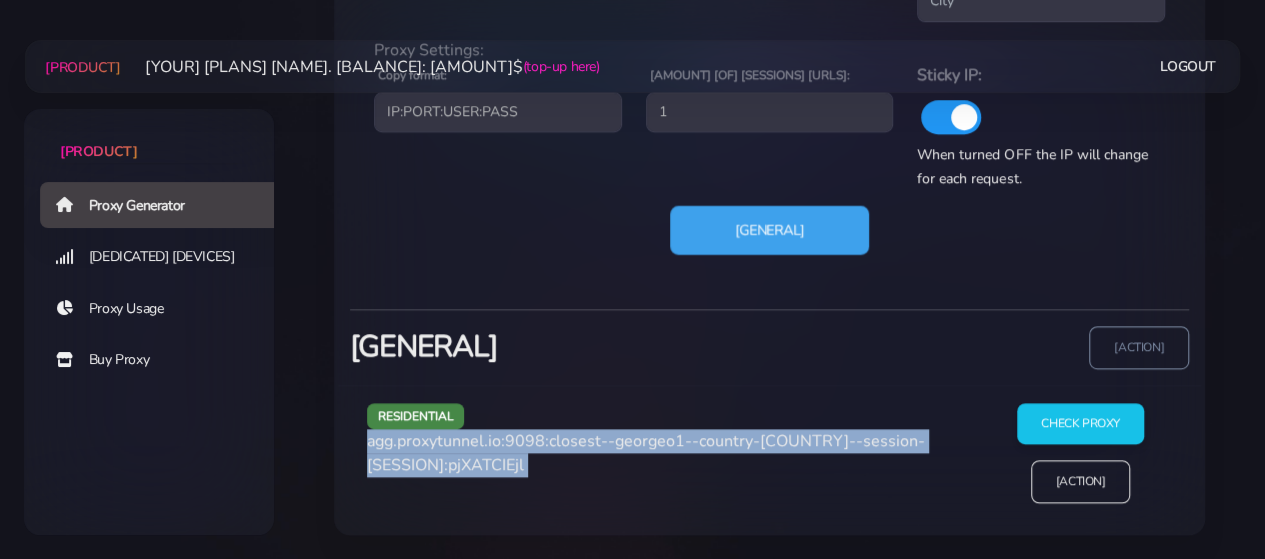 click on "[GENERAL]" at bounding box center (769, 229) 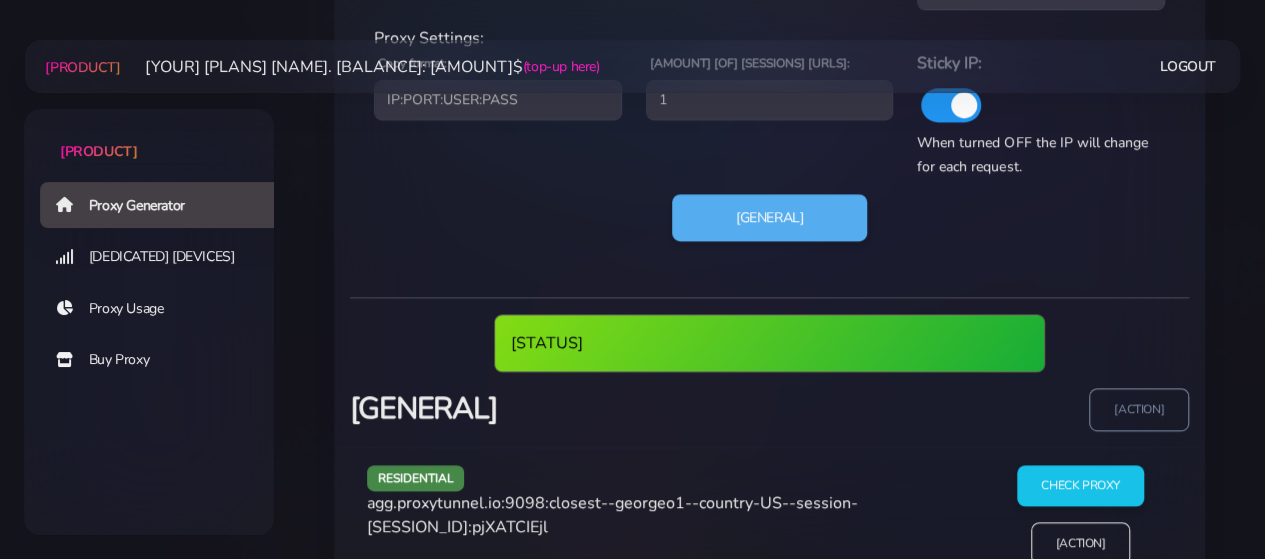 click on "agg.proxytunnel.io:9098:closest--georgeo1--country-US--session-[SESSION_ID]:pjXATCIEjl" at bounding box center (612, 515) 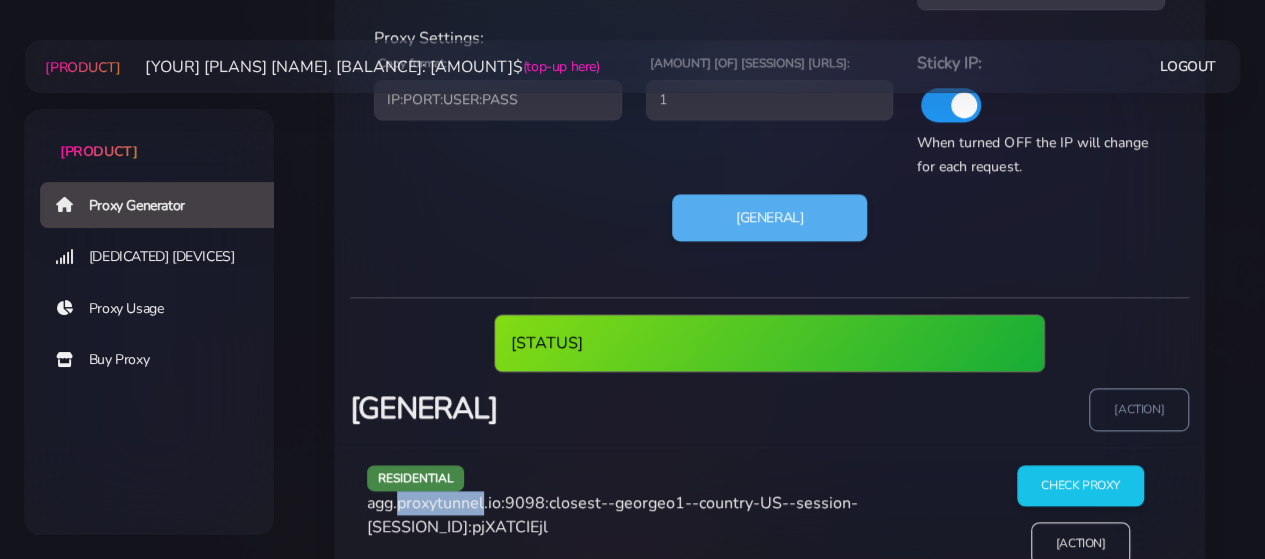 click on "agg.proxytunnel.io:9098:closest--georgeo1--country-US--session-[SESSION_ID]:pjXATCIEjl" at bounding box center (612, 515) 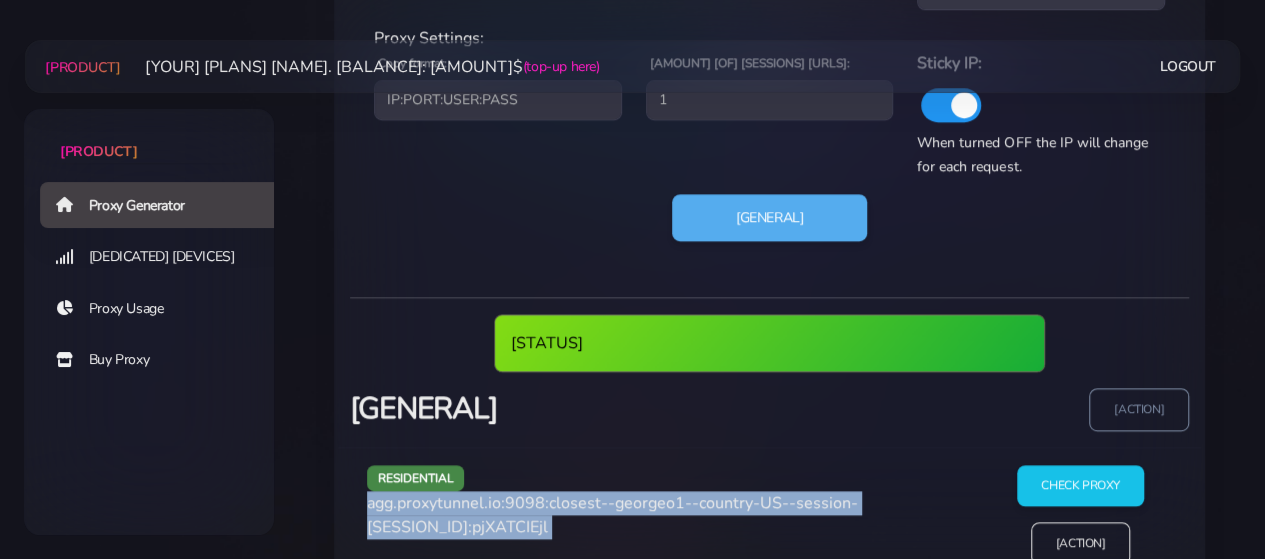 click on "agg.proxytunnel.io:9098:closest--georgeo1--country-US--session-[SESSION_ID]:pjXATCIEjl" at bounding box center [612, 515] 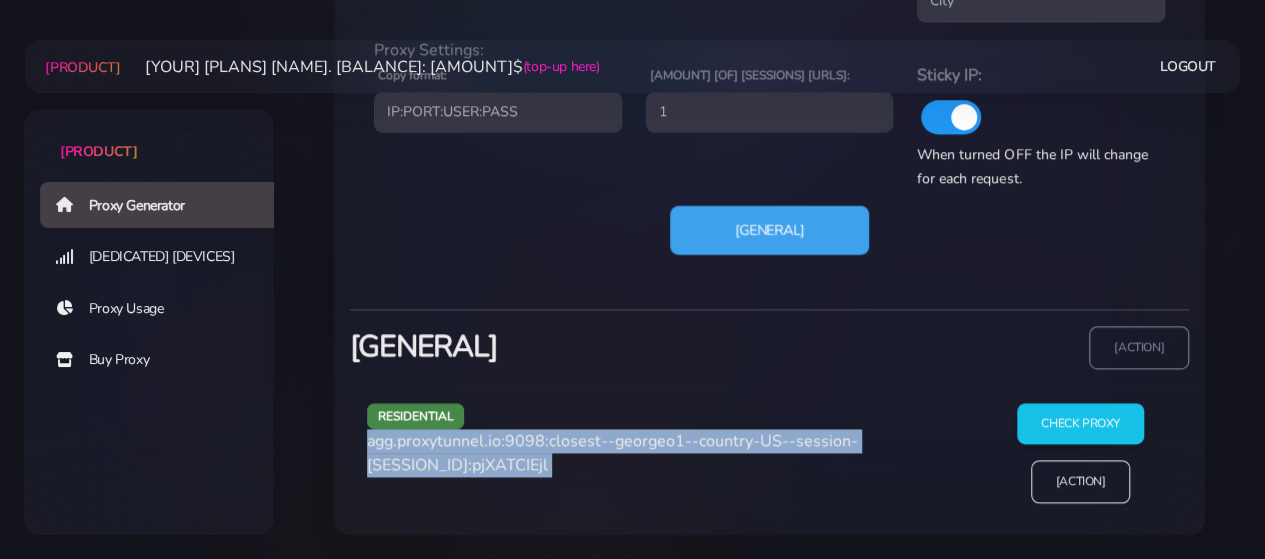 click on "[GENERAL]" at bounding box center (769, 229) 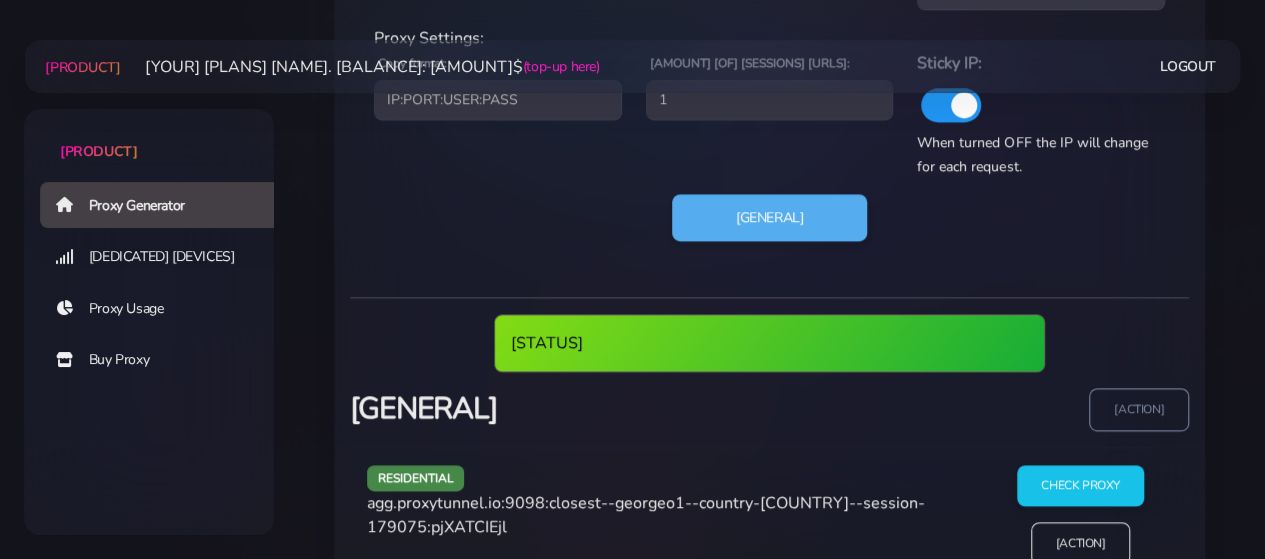 click on "agg.proxytunnel.io:9098:closest--georgeo1--country-[COUNTRY]--session-179075:pjXATCIEjl" at bounding box center (646, 515) 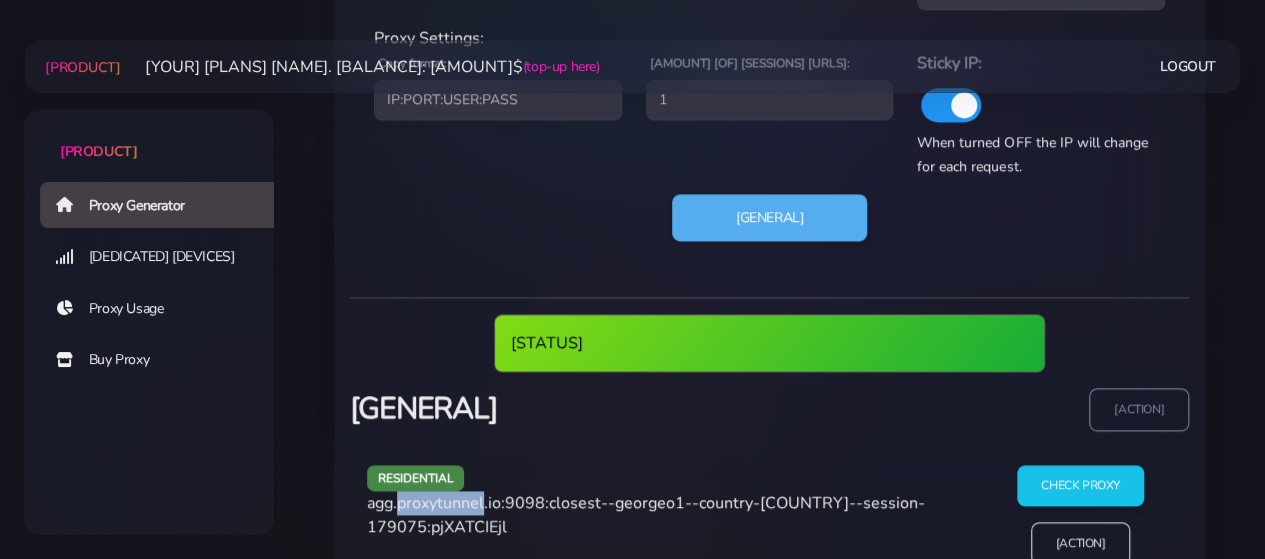click on "agg.proxytunnel.io:9098:closest--georgeo1--country-[COUNTRY]--session-179075:pjXATCIEjl" at bounding box center (646, 515) 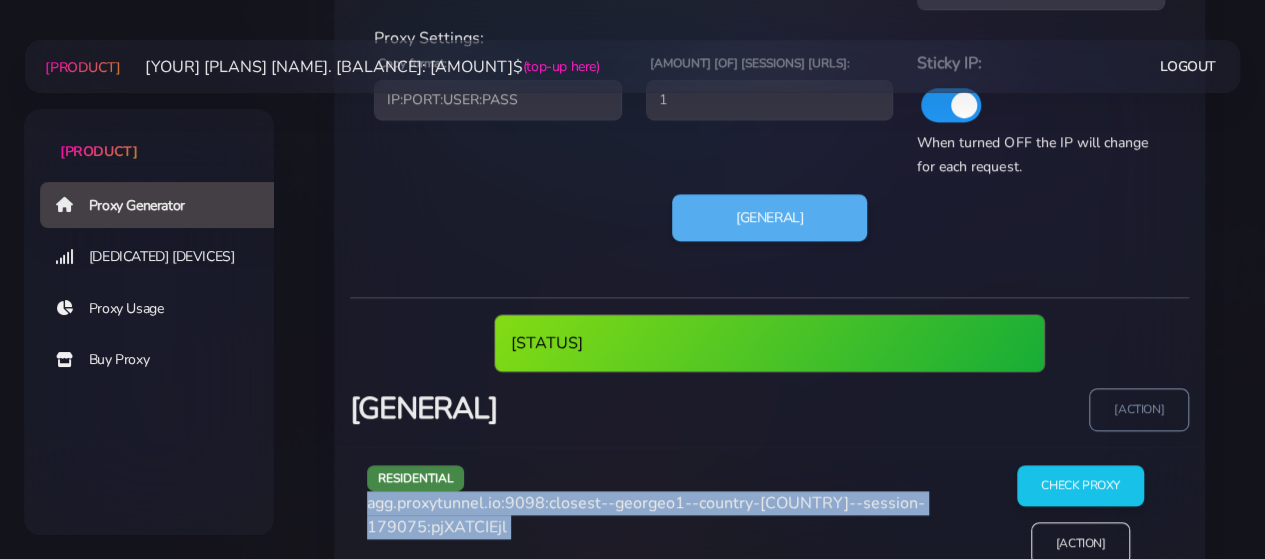 click on "agg.proxytunnel.io:9098:closest--georgeo1--country-[COUNTRY]--session-179075:pjXATCIEjl" at bounding box center (646, 515) 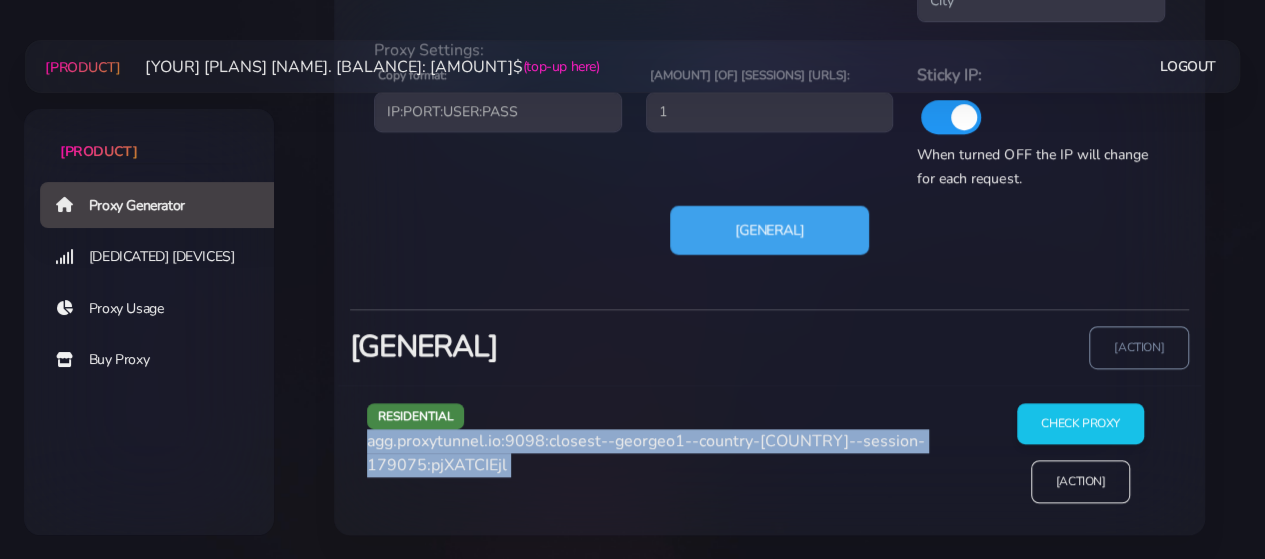 click on "[GENERAL]" at bounding box center (769, 229) 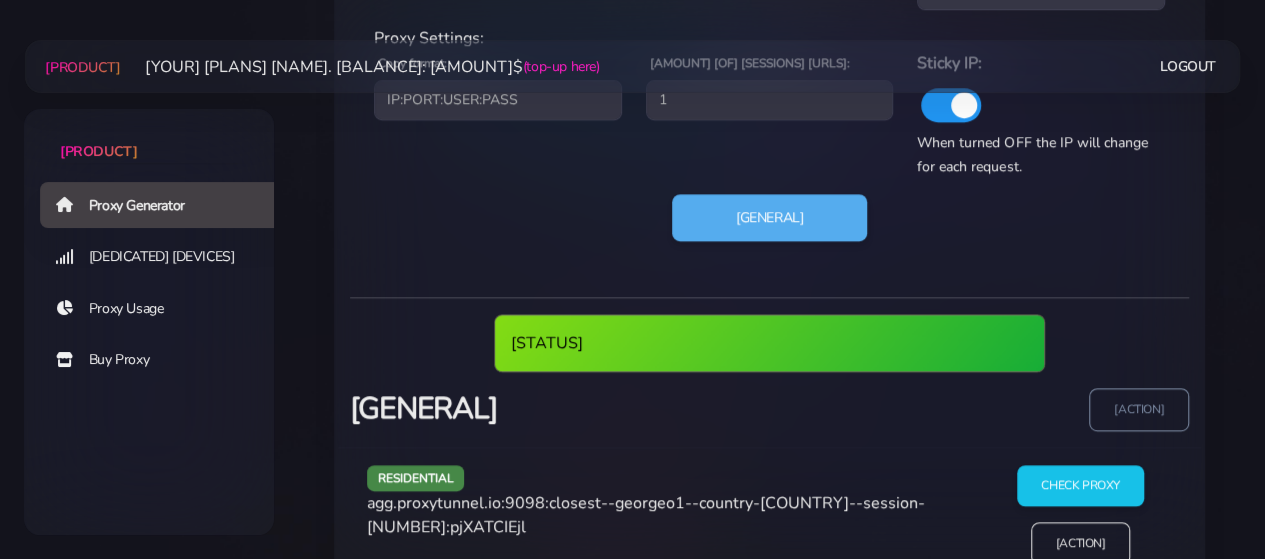 click on "agg.proxytunnel.io:9098:closest--georgeo1--country-[COUNTRY]--session-[NUMBER]:pjXATCIEjl" at bounding box center [646, 515] 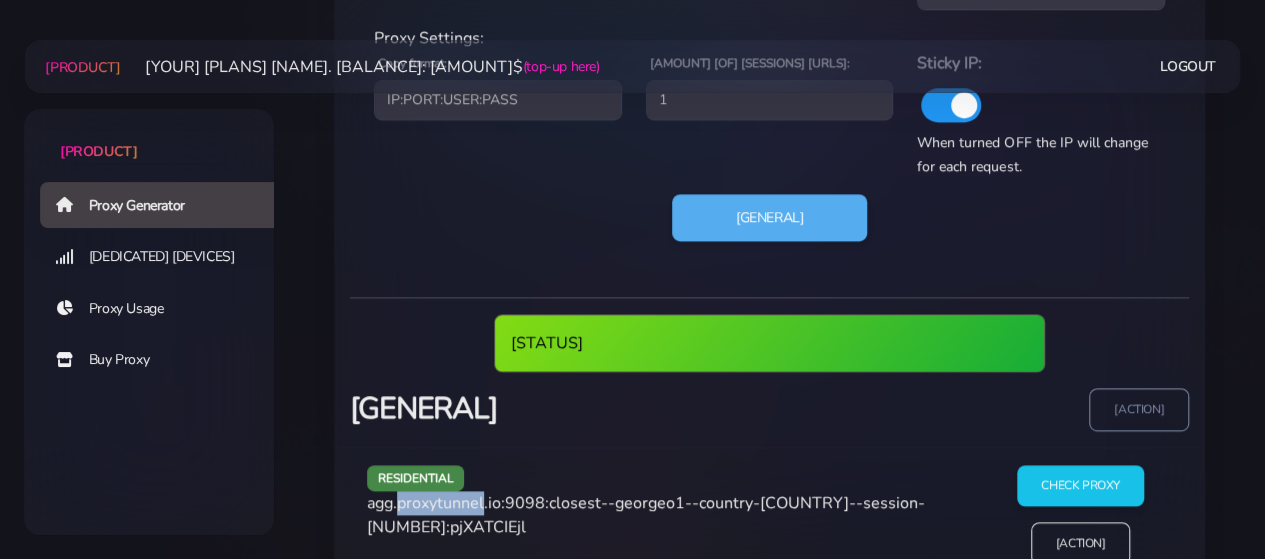 click on "agg.proxytunnel.io:9098:closest--georgeo1--country-[COUNTRY]--session-[NUMBER]:pjXATCIEjl" at bounding box center [646, 515] 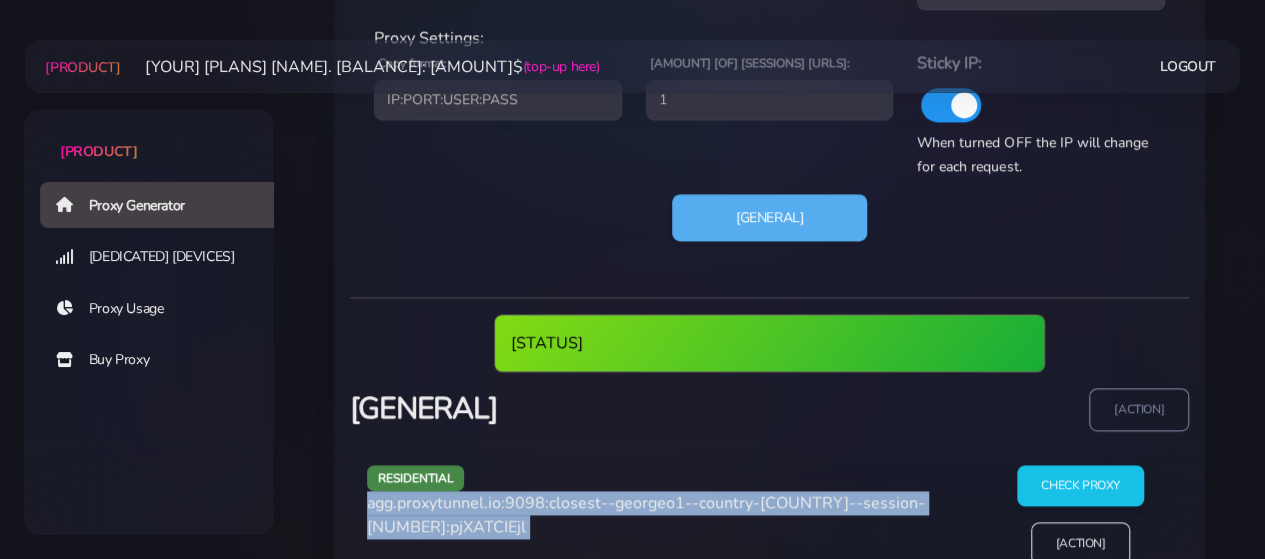 click on "agg.proxytunnel.io:9098:closest--georgeo1--country-[COUNTRY]--session-[NUMBER]:pjXATCIEjl" at bounding box center (646, 515) 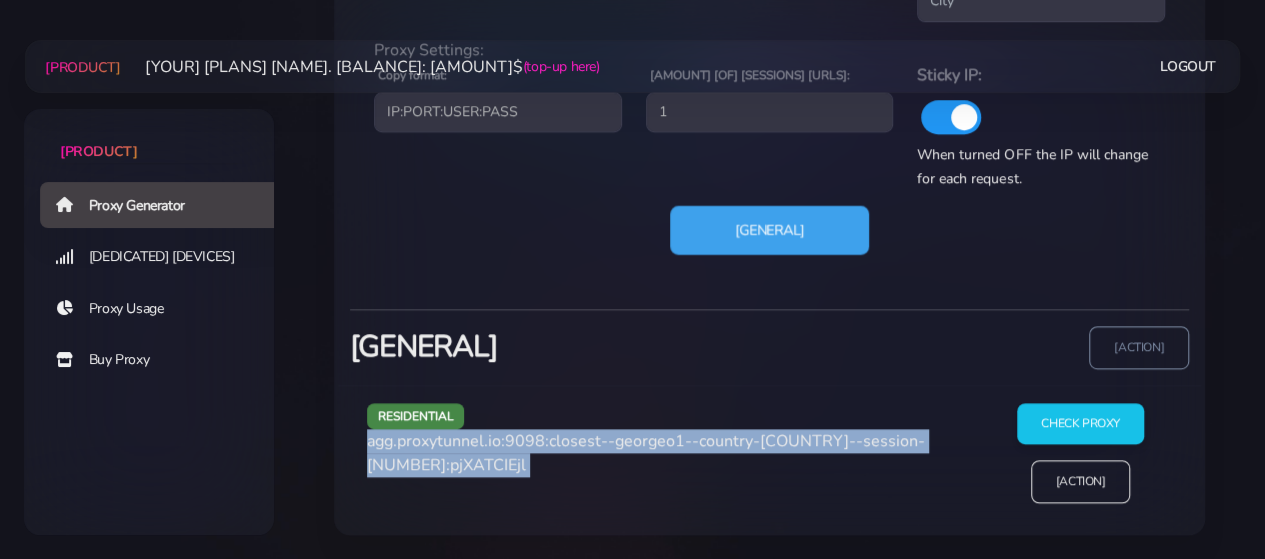 click on "[GENERAL]" at bounding box center [769, 229] 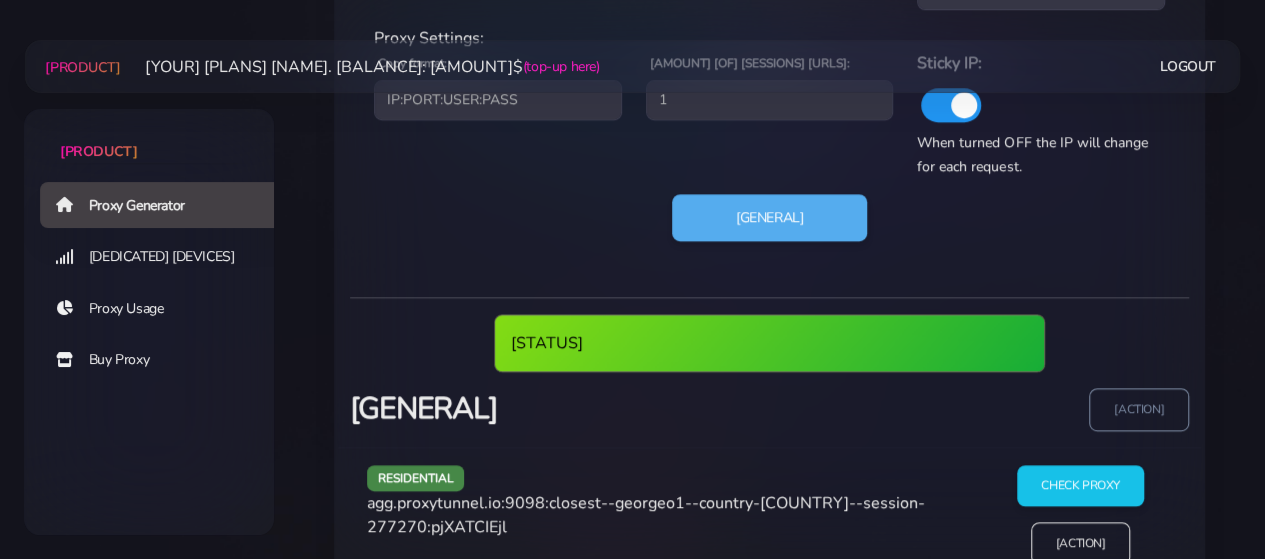 click on "agg.proxytunnel.io:9098:closest--georgeo1--country-[COUNTRY]--session-277270:pjXATCIEjl" at bounding box center (646, 515) 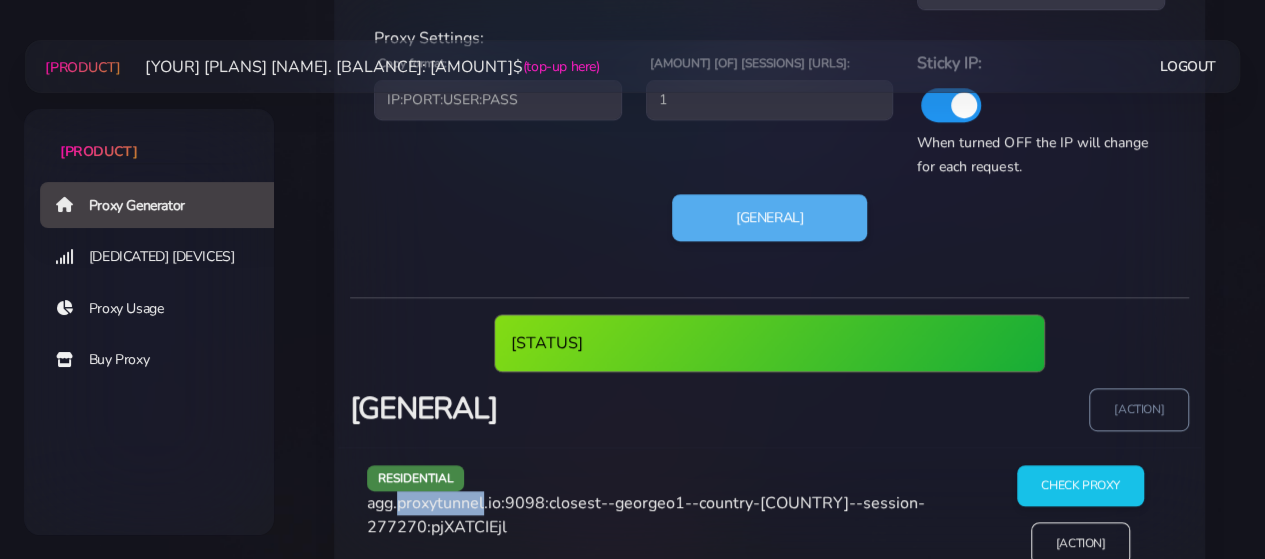 click on "agg.proxytunnel.io:9098:closest--georgeo1--country-[COUNTRY]--session-277270:pjXATCIEjl" at bounding box center (646, 515) 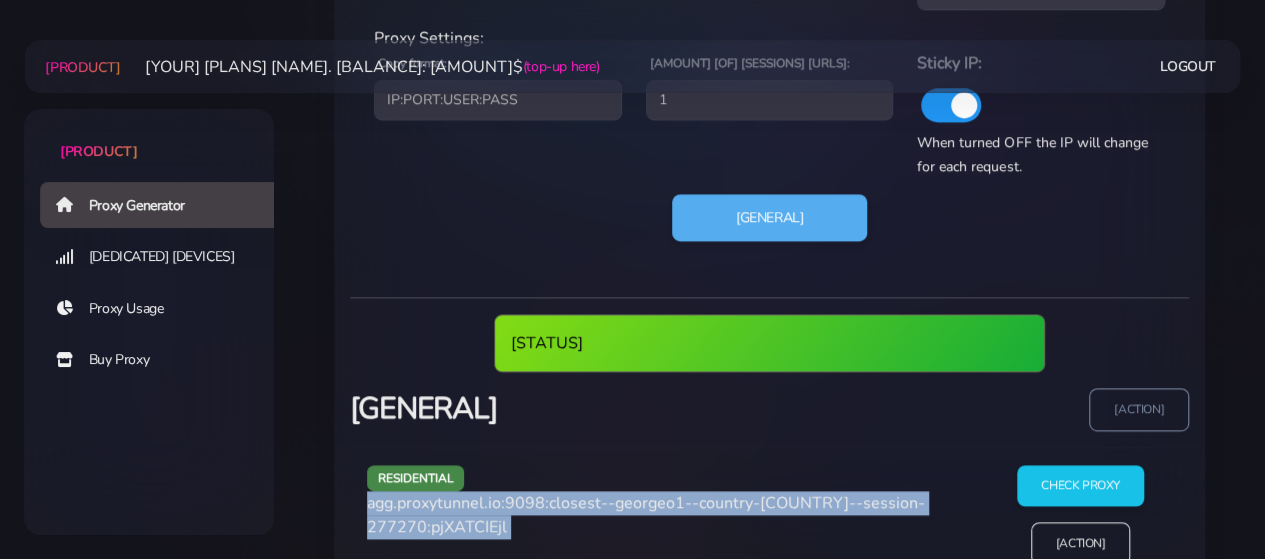 click on "agg.proxytunnel.io:9098:closest--georgeo1--country-[COUNTRY]--session-277270:pjXATCIEjl" at bounding box center (646, 515) 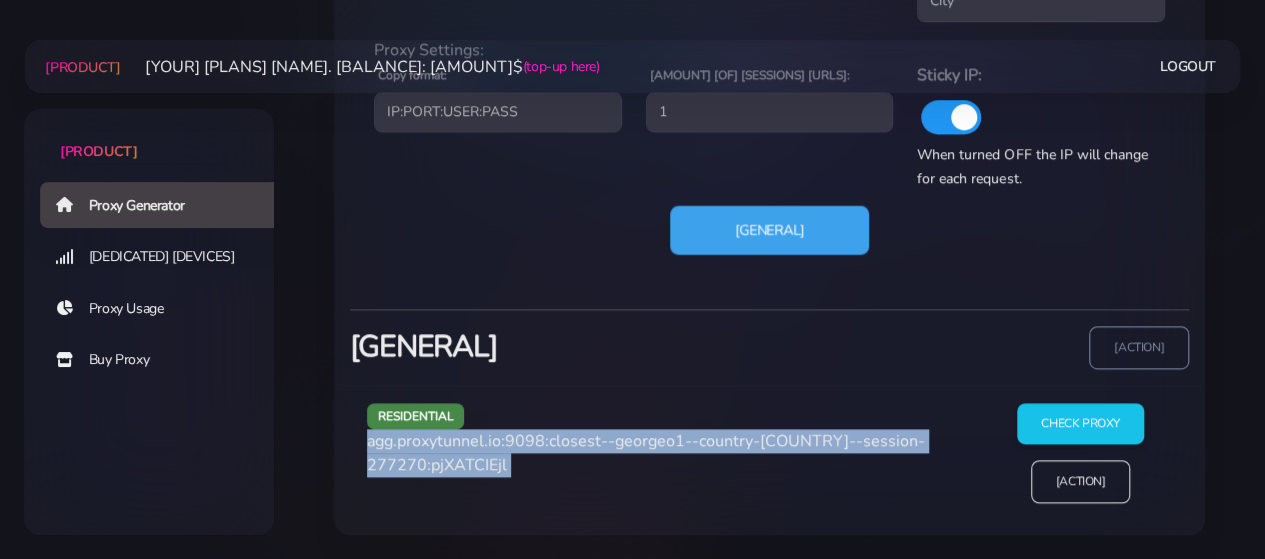 click on "[GENERAL]" at bounding box center [769, 229] 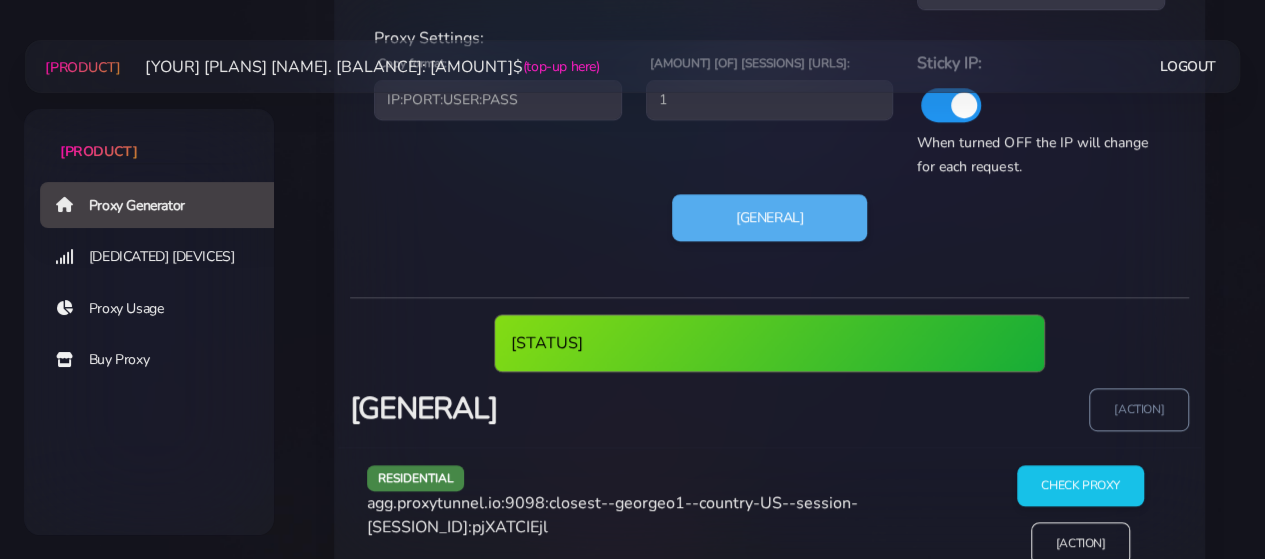 click on "agg.proxytunnel.io:9098:closest--georgeo1--country-US--session-[SESSION_ID]:pjXATCIEjl" at bounding box center (612, 515) 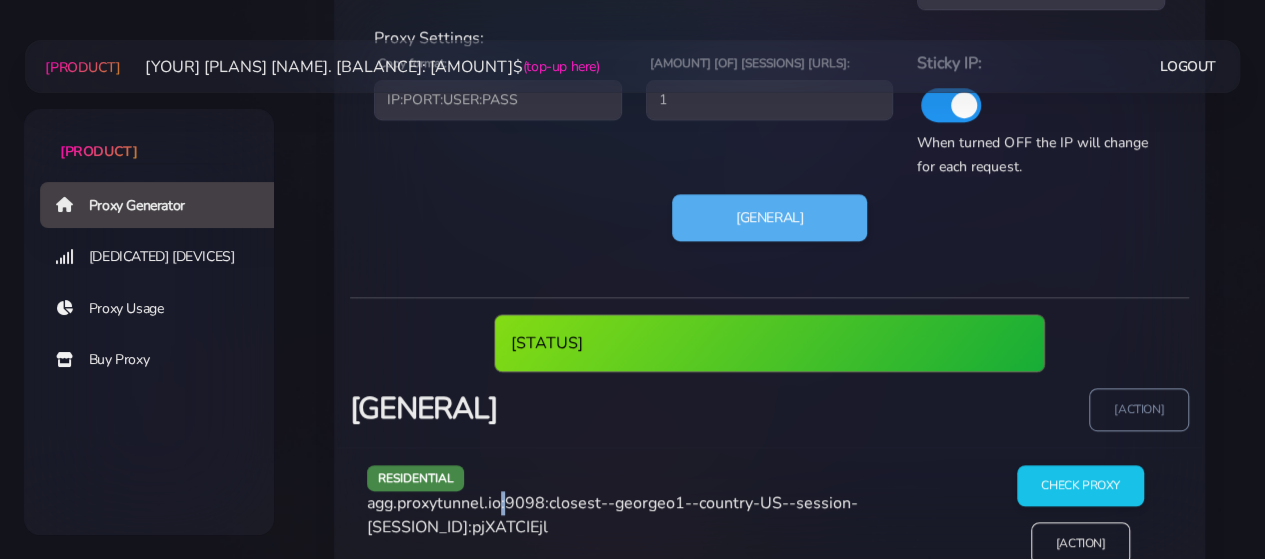 click on "agg.proxytunnel.io:9098:closest--georgeo1--country-US--session-[SESSION_ID]:pjXATCIEjl" at bounding box center (612, 515) 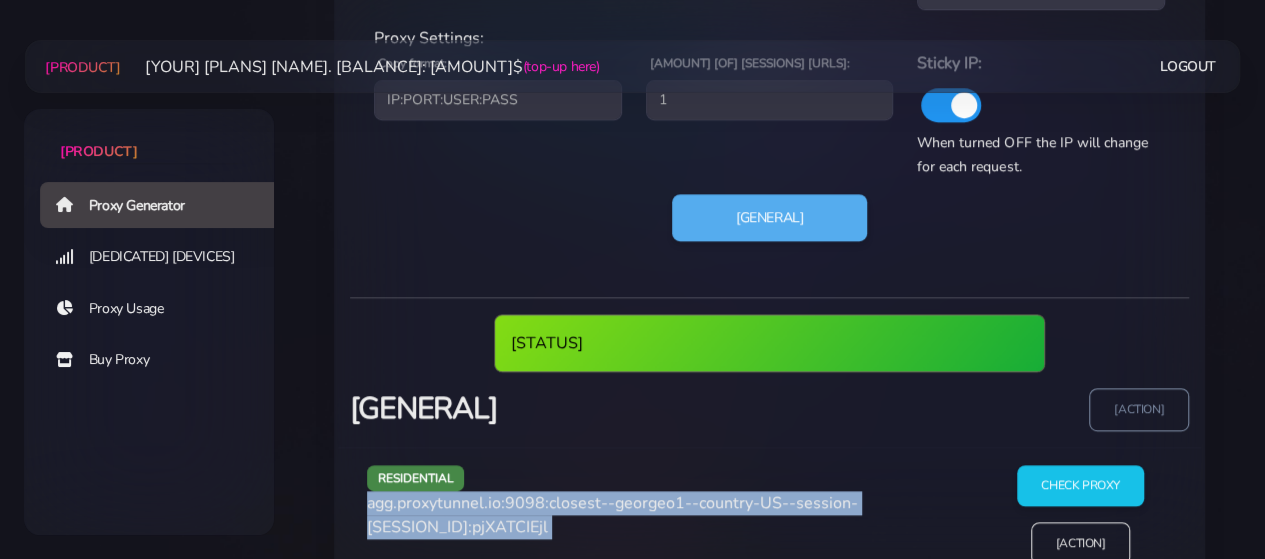 click on "agg.proxytunnel.io:9098:closest--georgeo1--country-US--session-[SESSION_ID]:pjXATCIEjl" at bounding box center [612, 515] 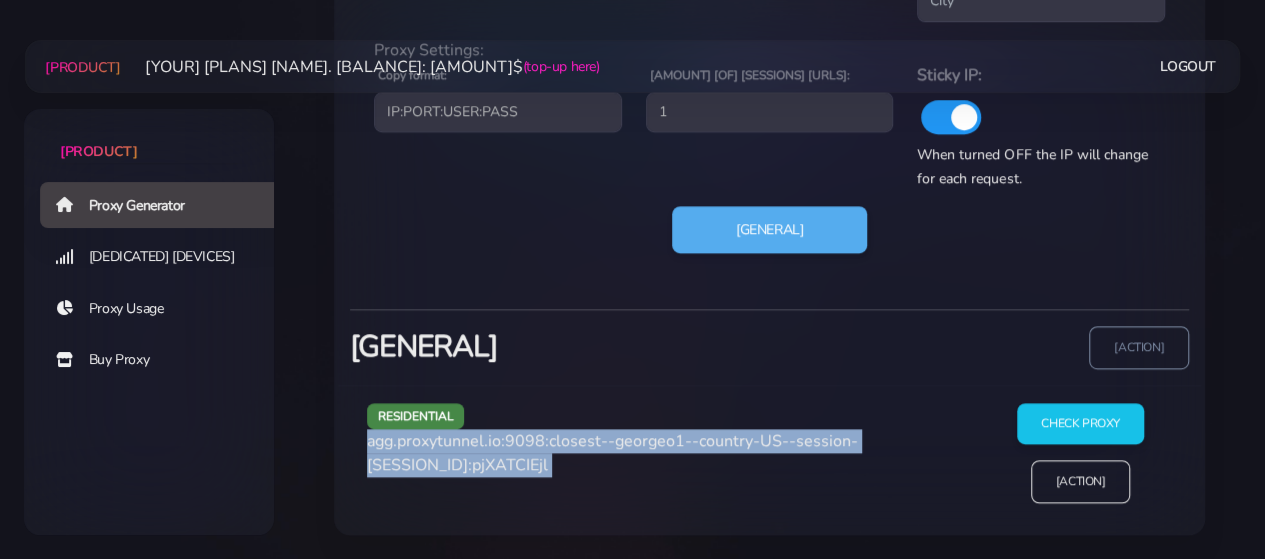 scroll, scrollTop: 1105, scrollLeft: 0, axis: vertical 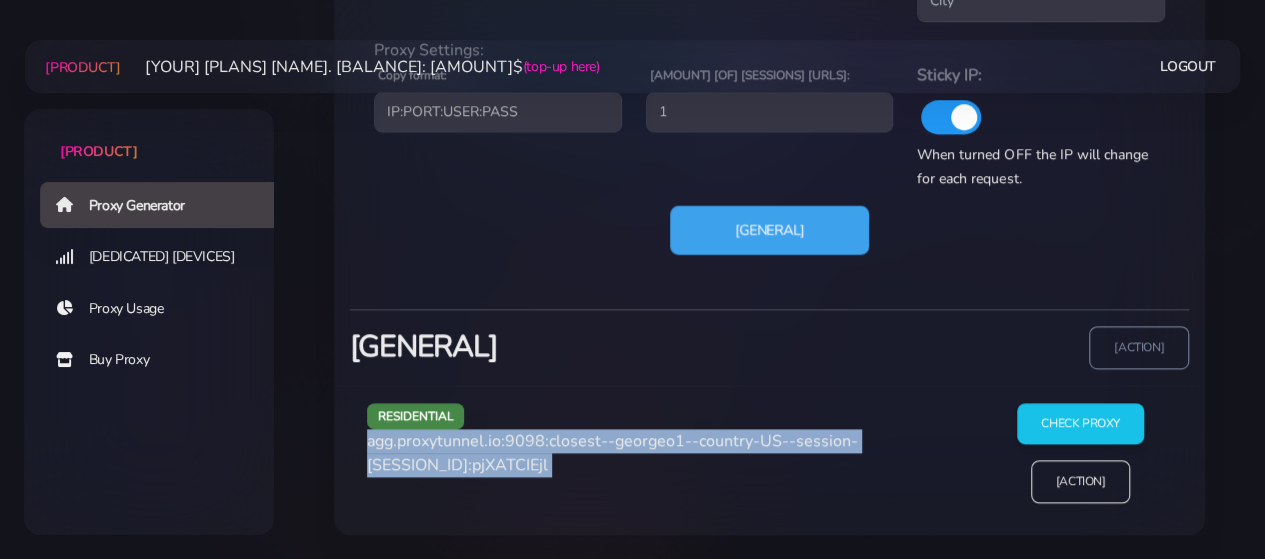 click on "[GENERAL]" at bounding box center [769, 229] 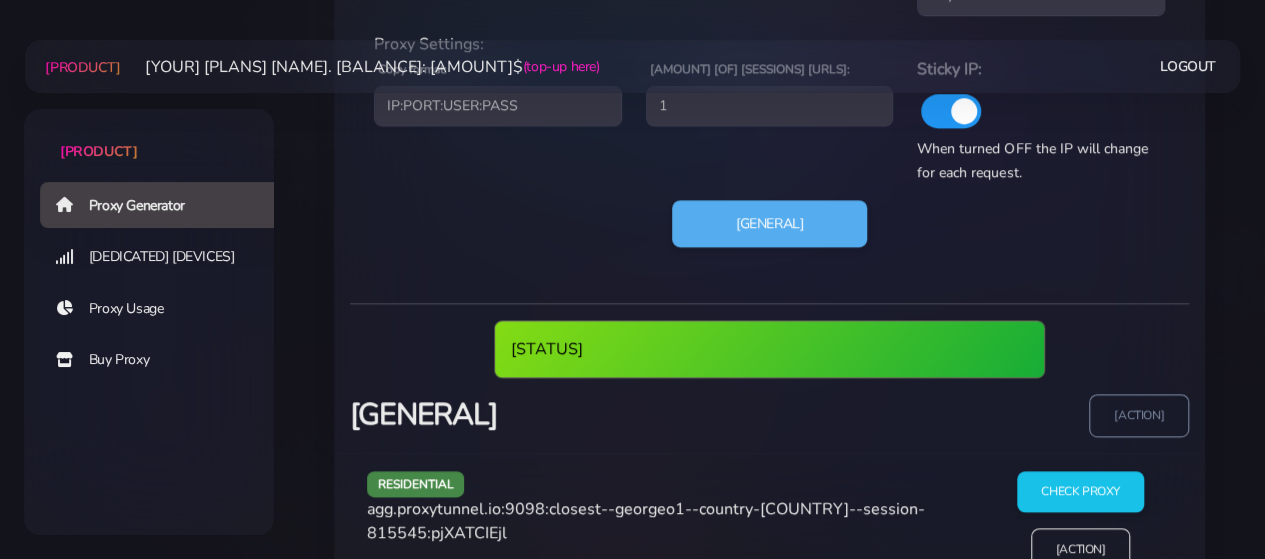 click on "agg.proxytunnel.io:9098:closest--georgeo1--country-[COUNTRY]--session-815545:pjXATCIEjl" at bounding box center [646, 521] 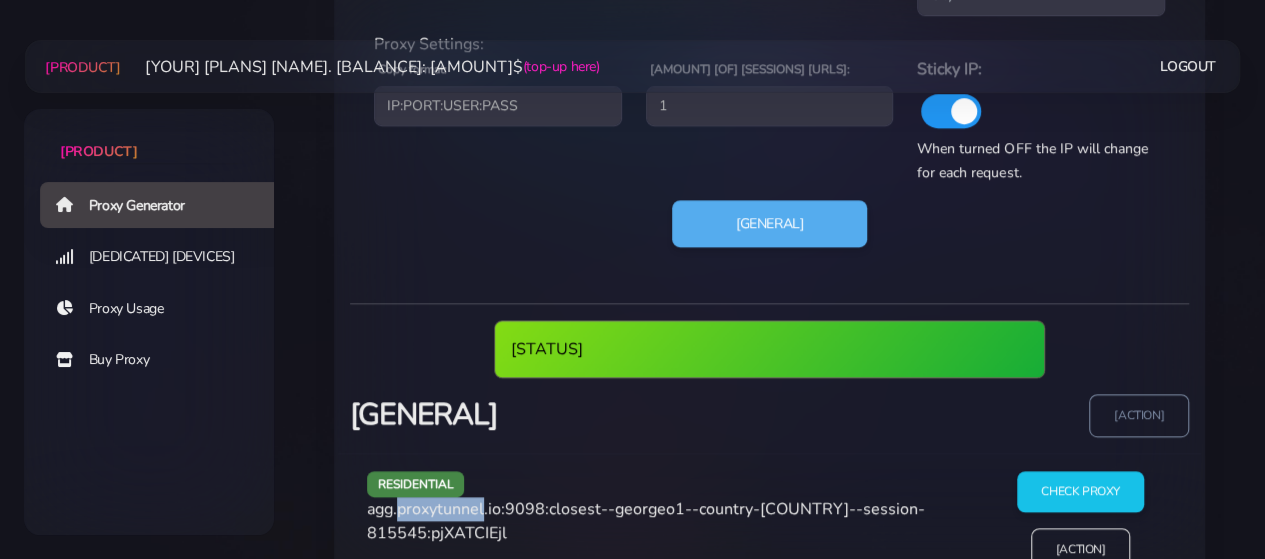 click on "agg.proxytunnel.io:9098:closest--georgeo1--country-[COUNTRY]--session-815545:pjXATCIEjl" at bounding box center [646, 521] 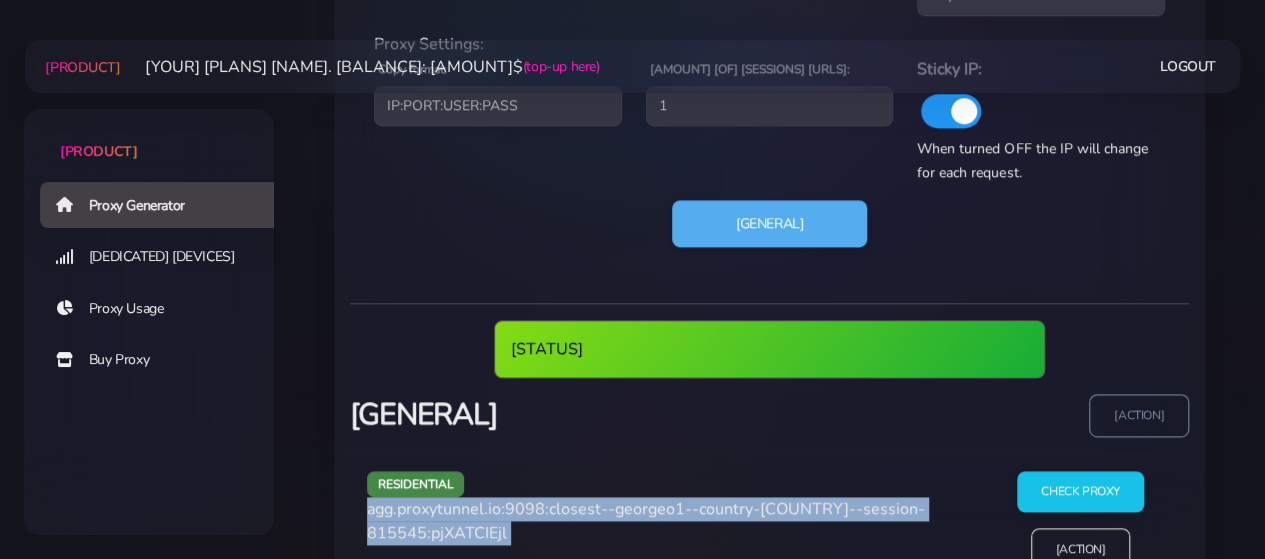 click on "agg.proxytunnel.io:9098:closest--georgeo1--country-[COUNTRY]--session-815545:pjXATCIEjl" at bounding box center [646, 521] 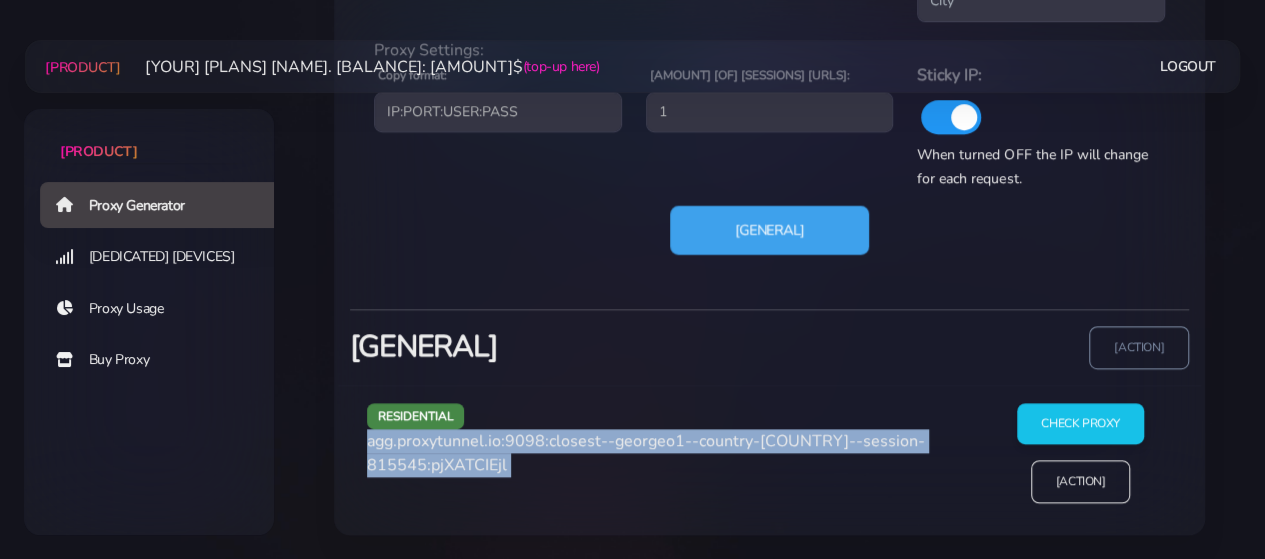 click on "[GENERAL]" at bounding box center (769, 229) 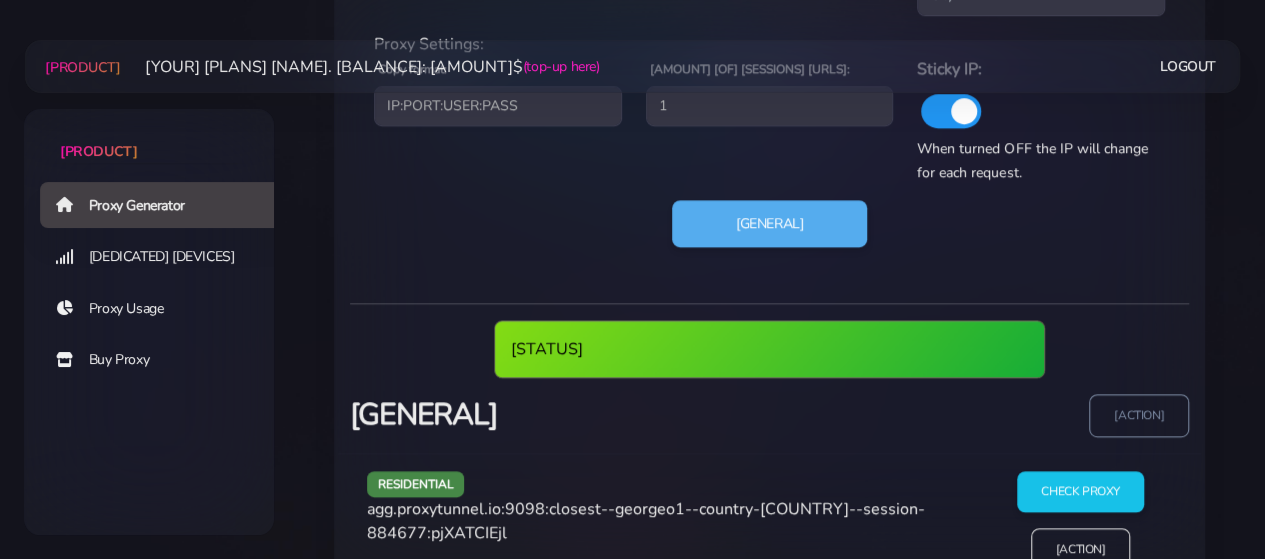 click on "agg.proxytunnel.io:9098:closest--georgeo1--country-[COUNTRY]--session-884677:pjXATCIEjl" at bounding box center (646, 521) 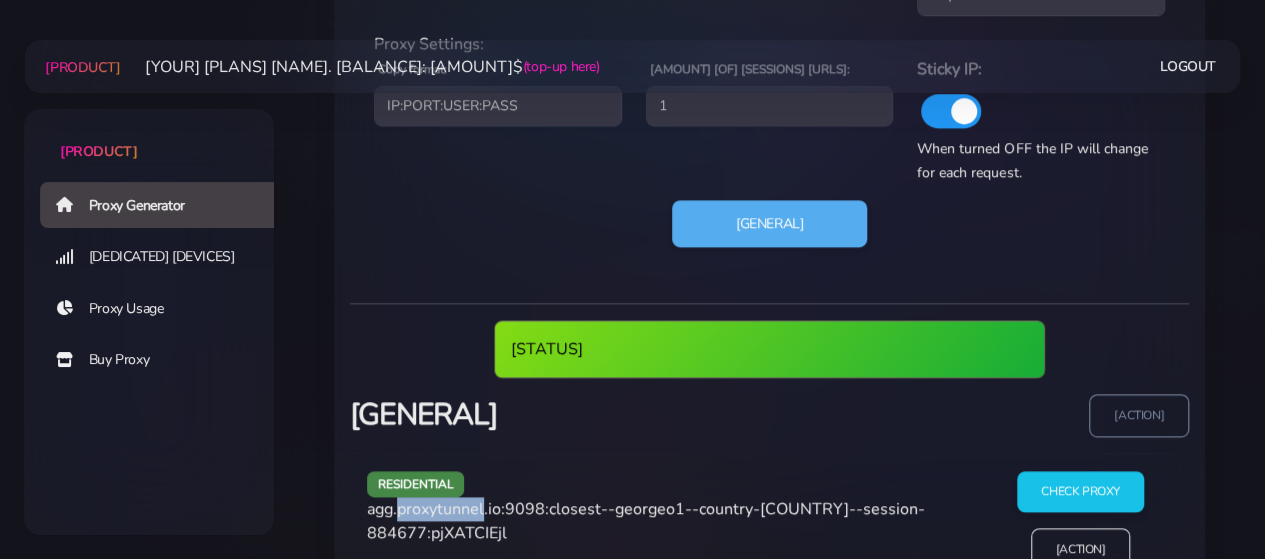 click on "agg.proxytunnel.io:9098:closest--georgeo1--country-[COUNTRY]--session-884677:pjXATCIEjl" at bounding box center (646, 521) 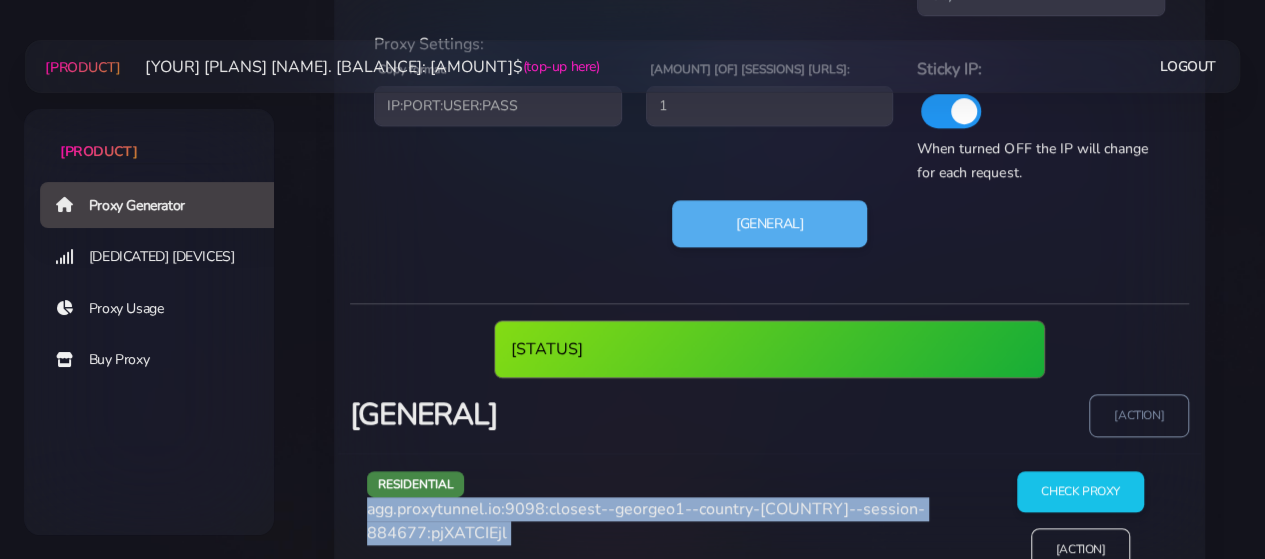 click on "agg.proxytunnel.io:9098:closest--georgeo1--country-[COUNTRY]--session-884677:pjXATCIEjl" at bounding box center [646, 521] 